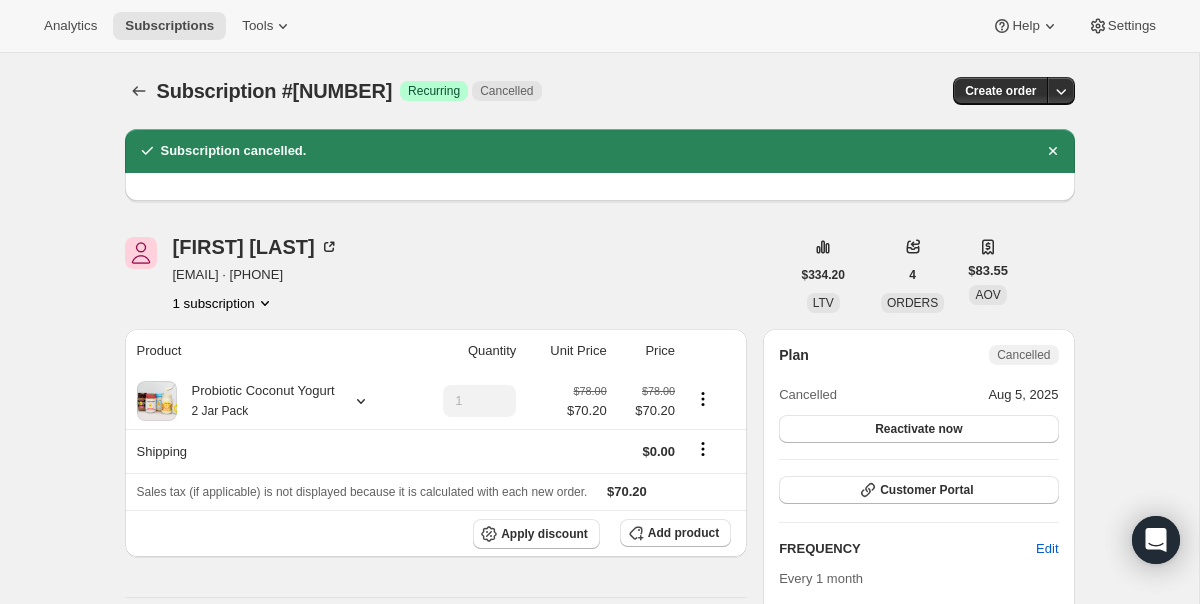 scroll, scrollTop: 0, scrollLeft: 0, axis: both 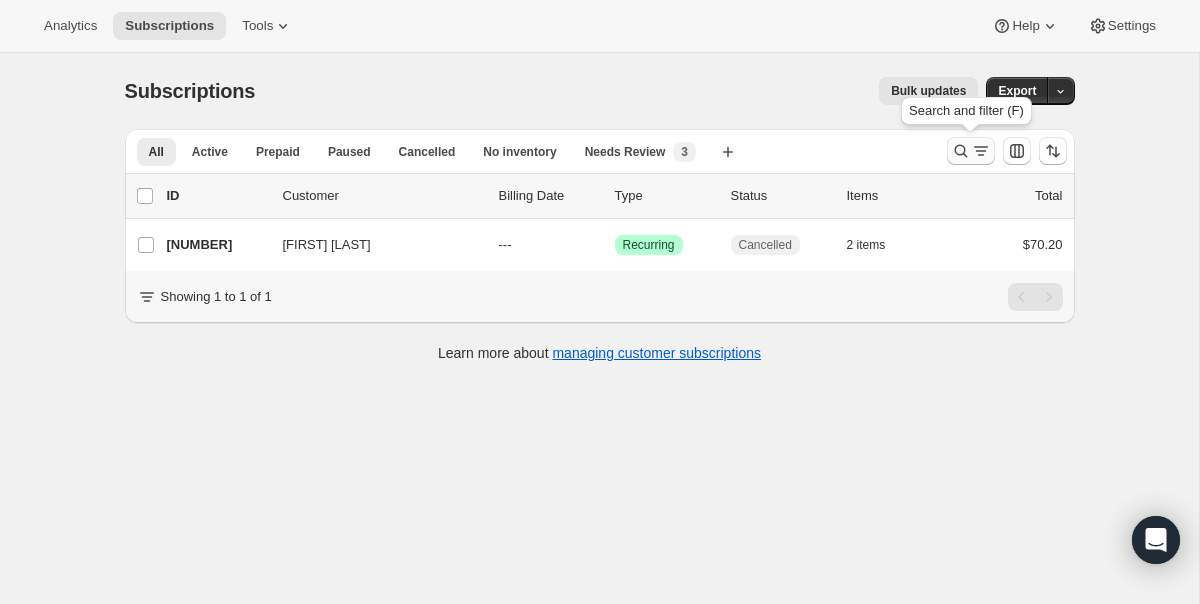 click 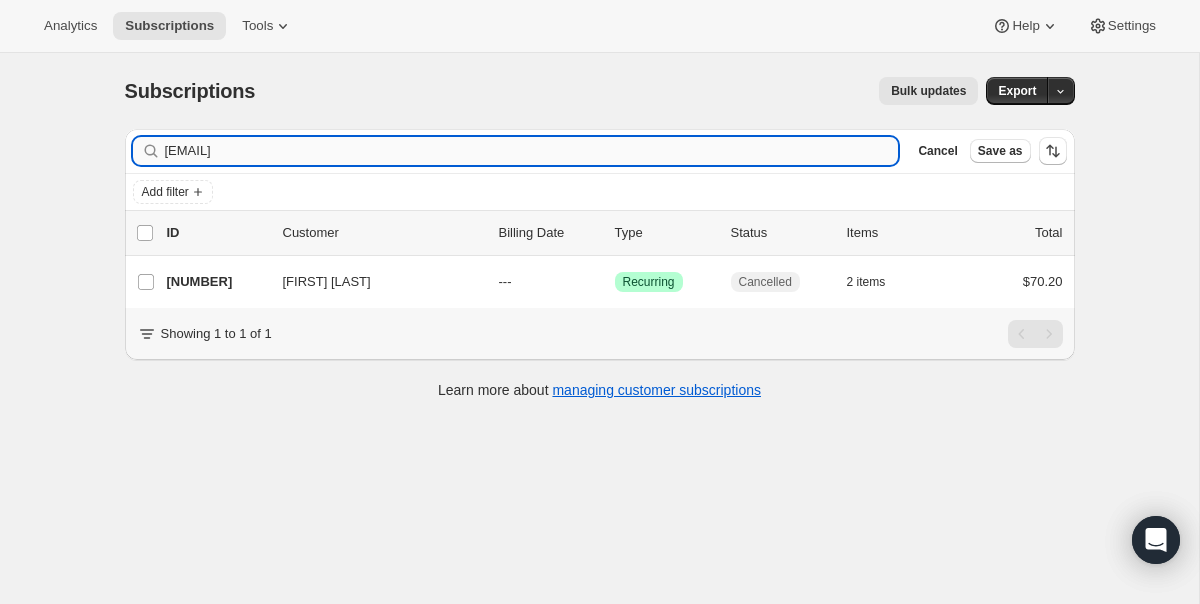 click on "[EMAIL]" at bounding box center (532, 151) 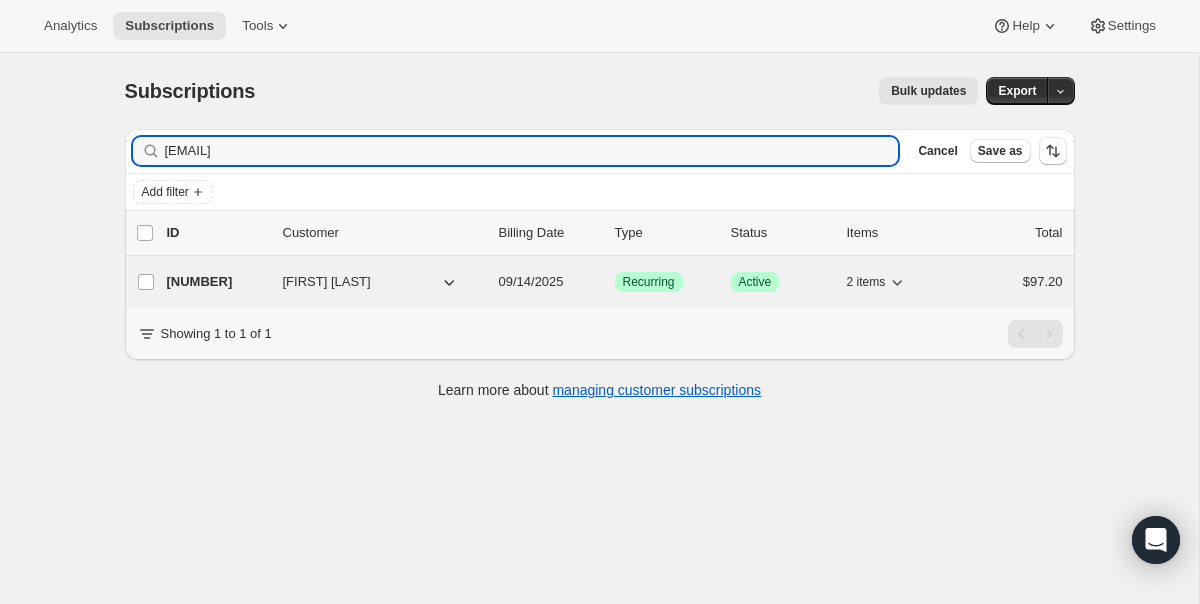type on "[EMAIL]" 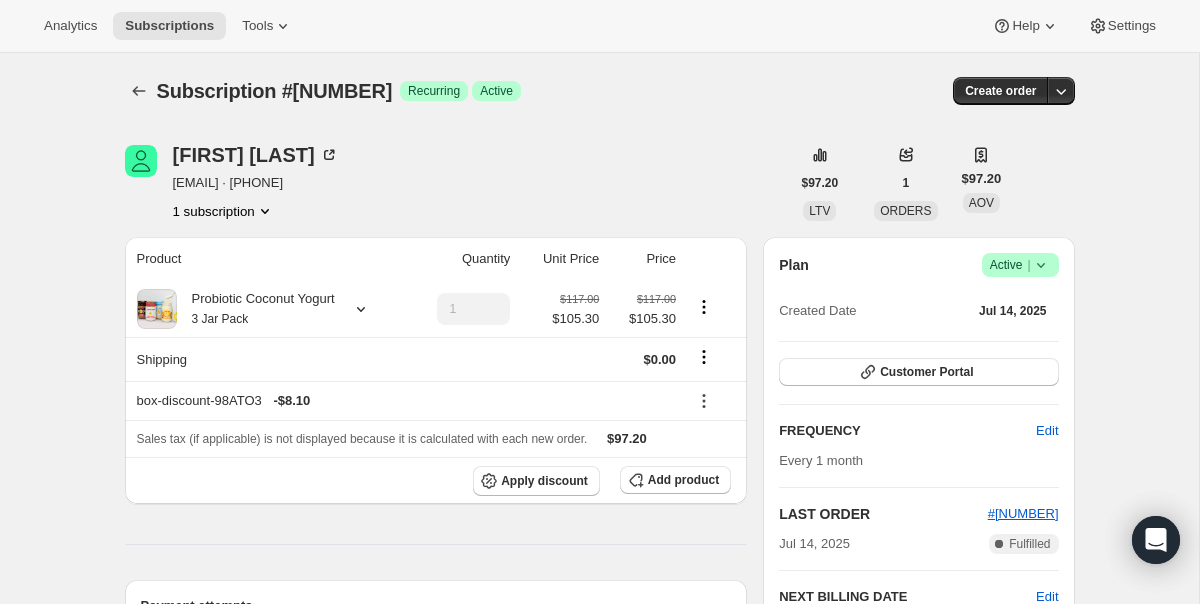 click on "Plan Success Active | Created Date [DATE]" at bounding box center (918, 289) 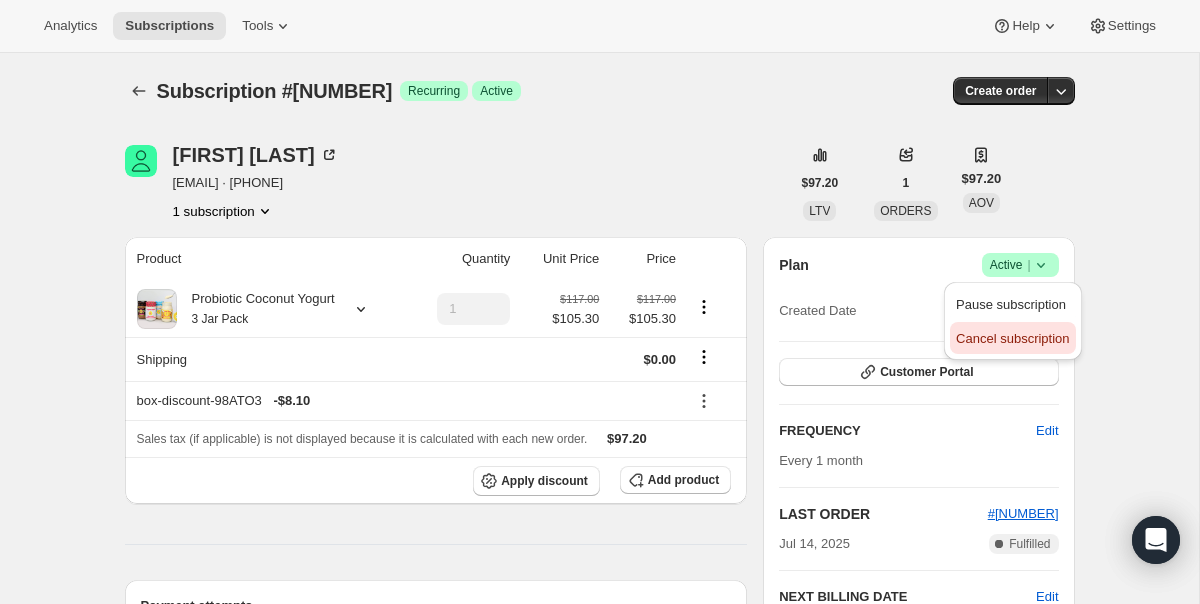 click on "Cancel subscription" at bounding box center [1012, 338] 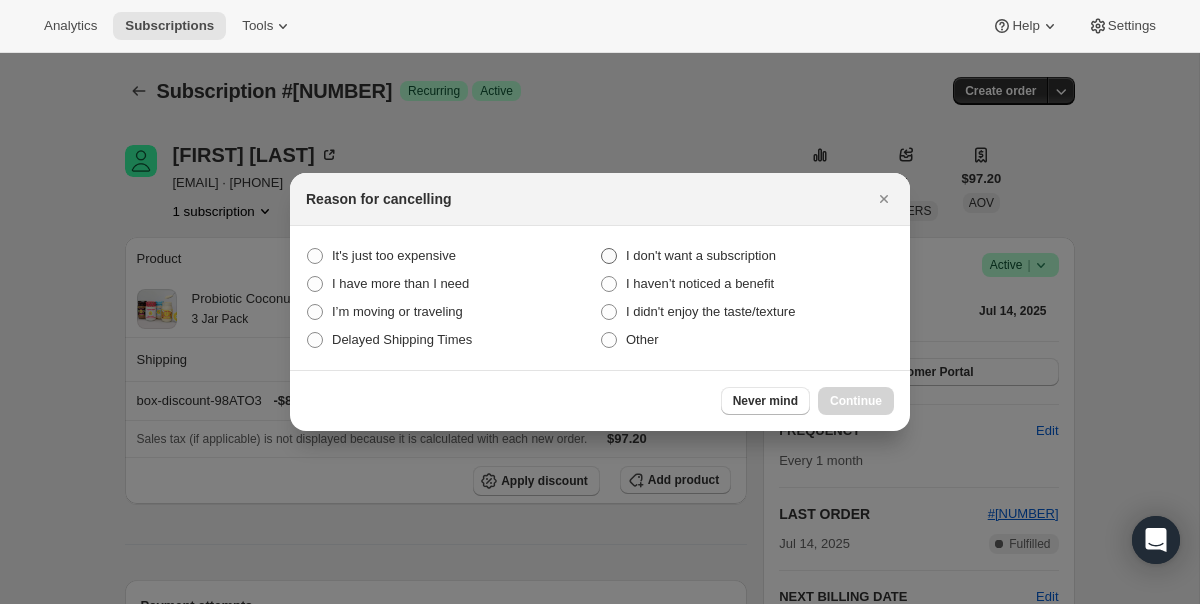 click on "I don't want a subscription" at bounding box center [701, 255] 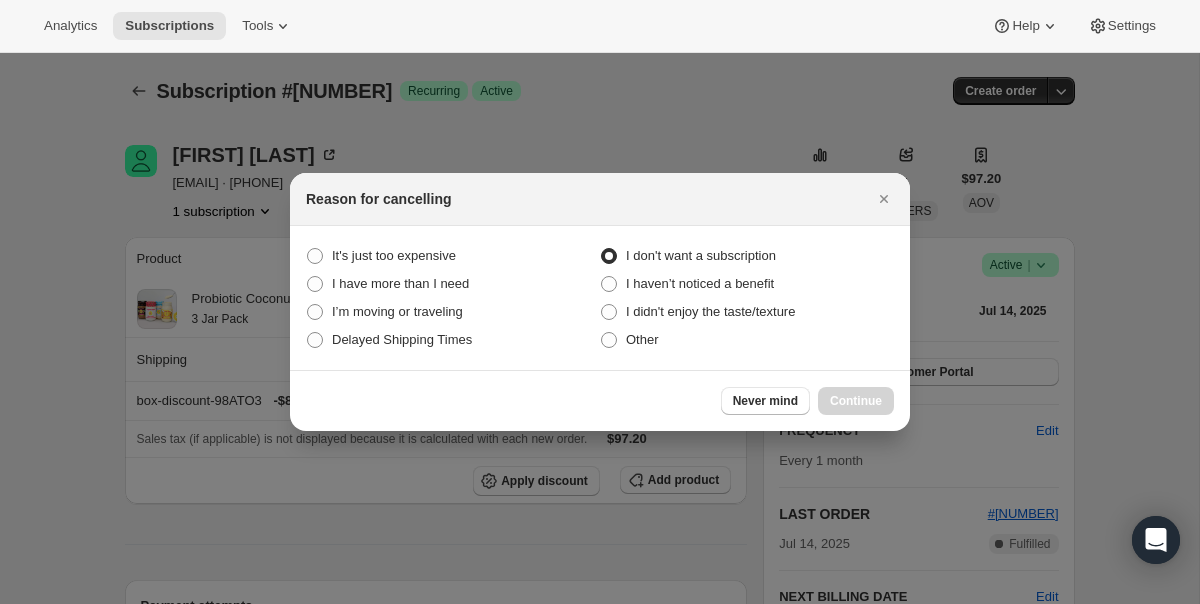 radio on "true" 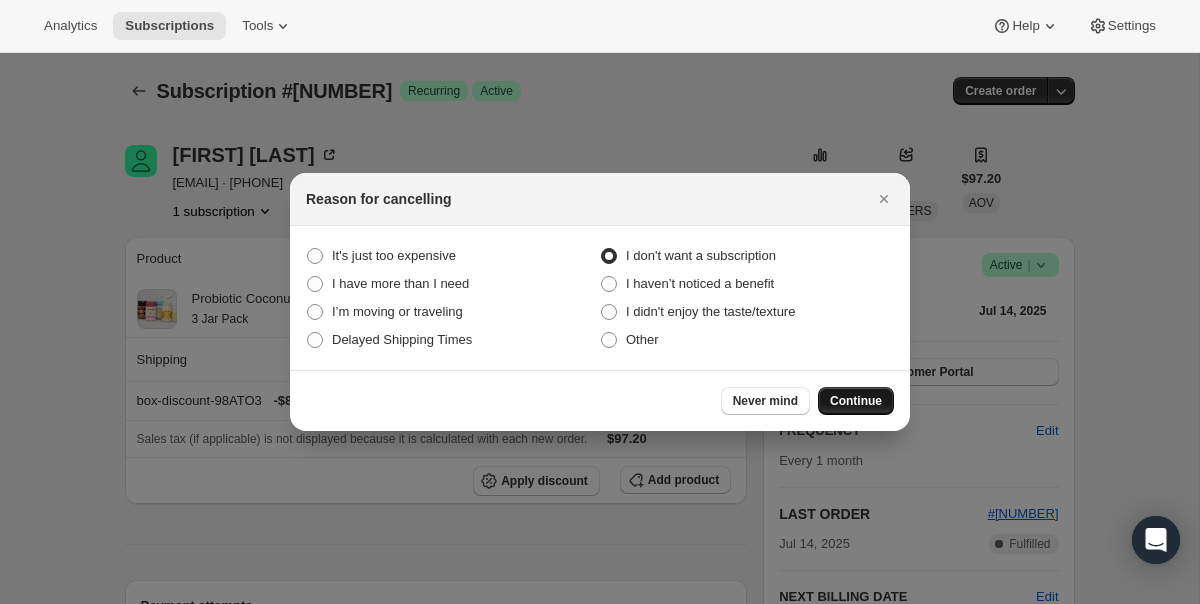 click on "Continue" at bounding box center [856, 401] 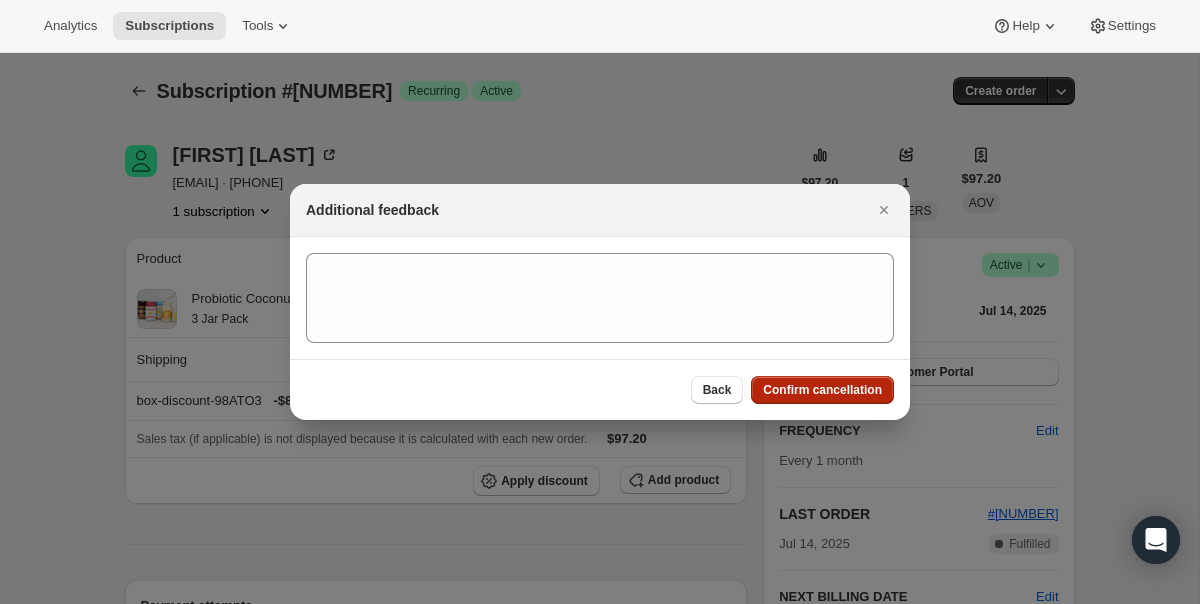 click on "Confirm cancellation" at bounding box center [822, 390] 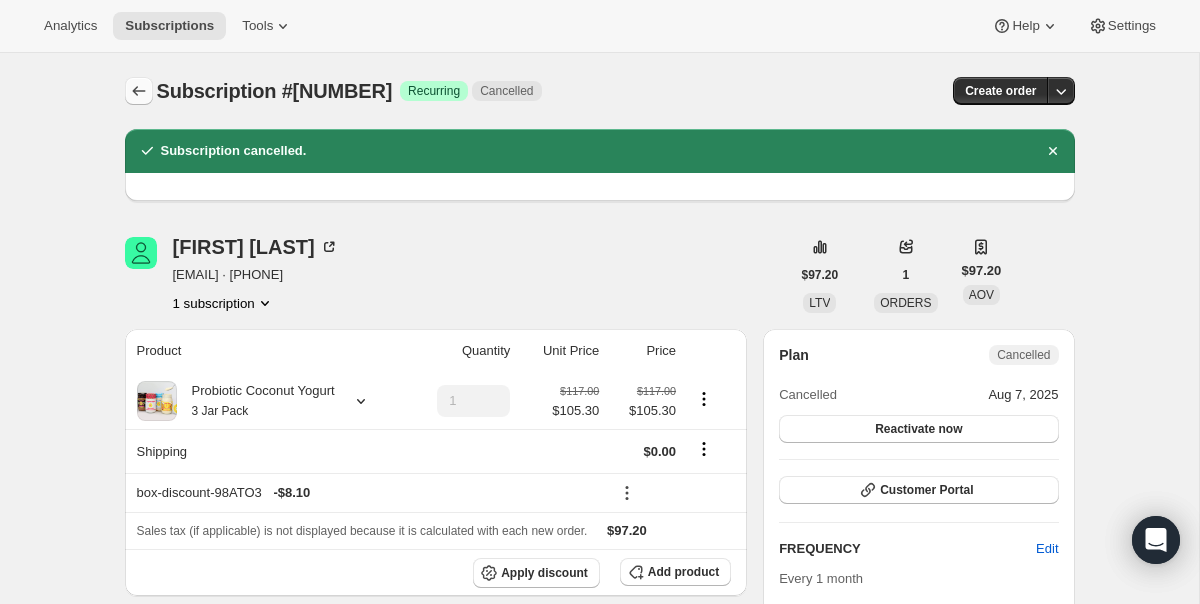click 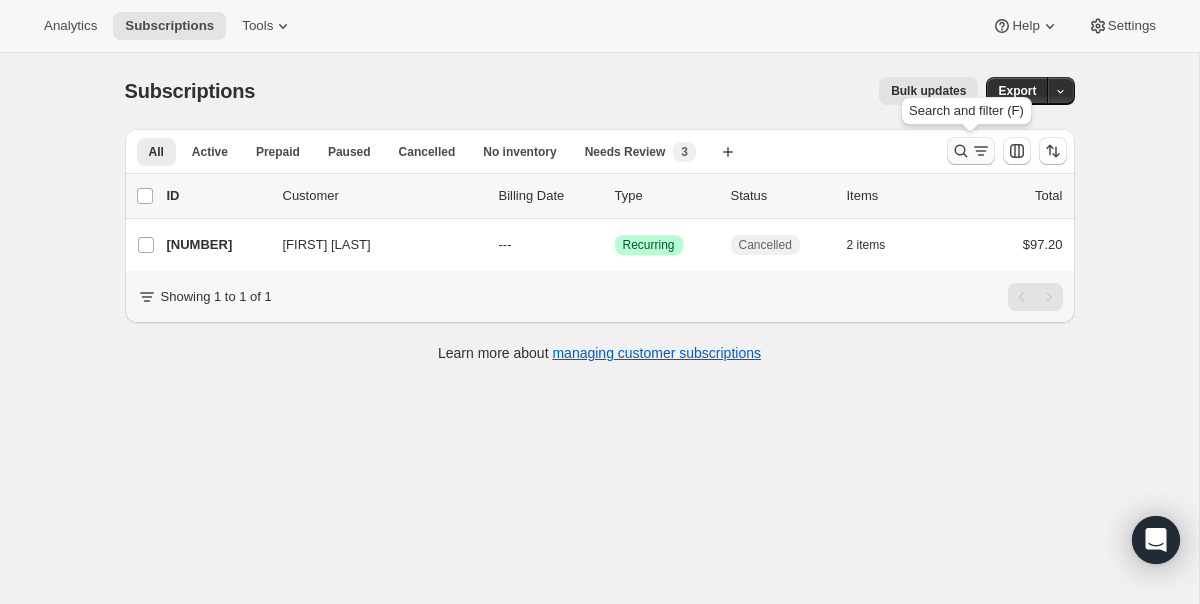 click 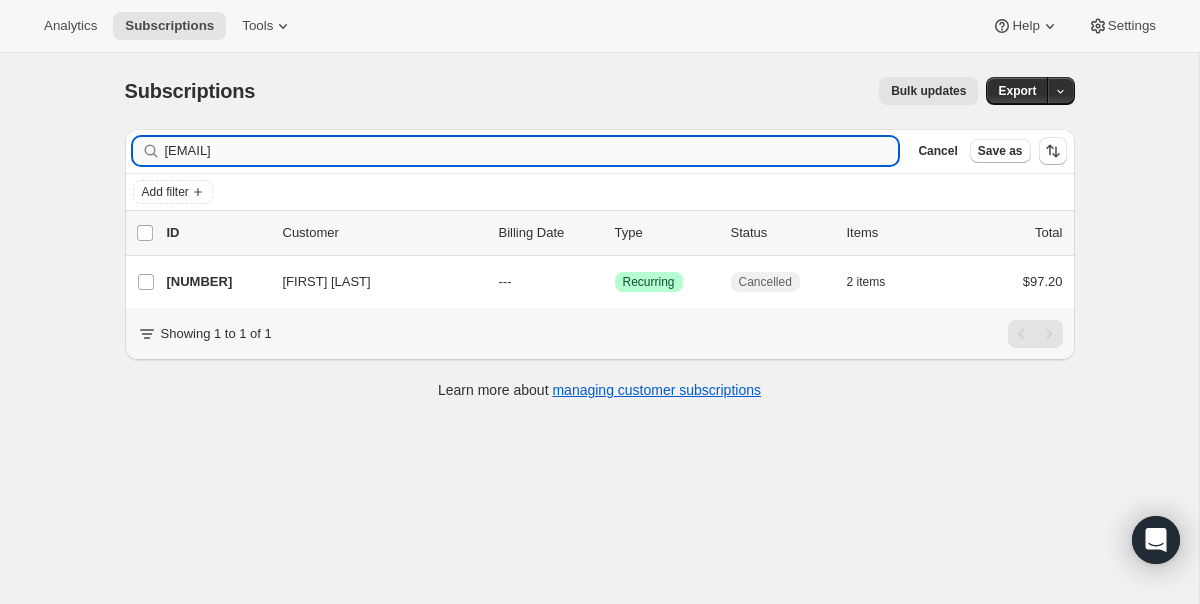 click on "[EMAIL]" at bounding box center (532, 151) 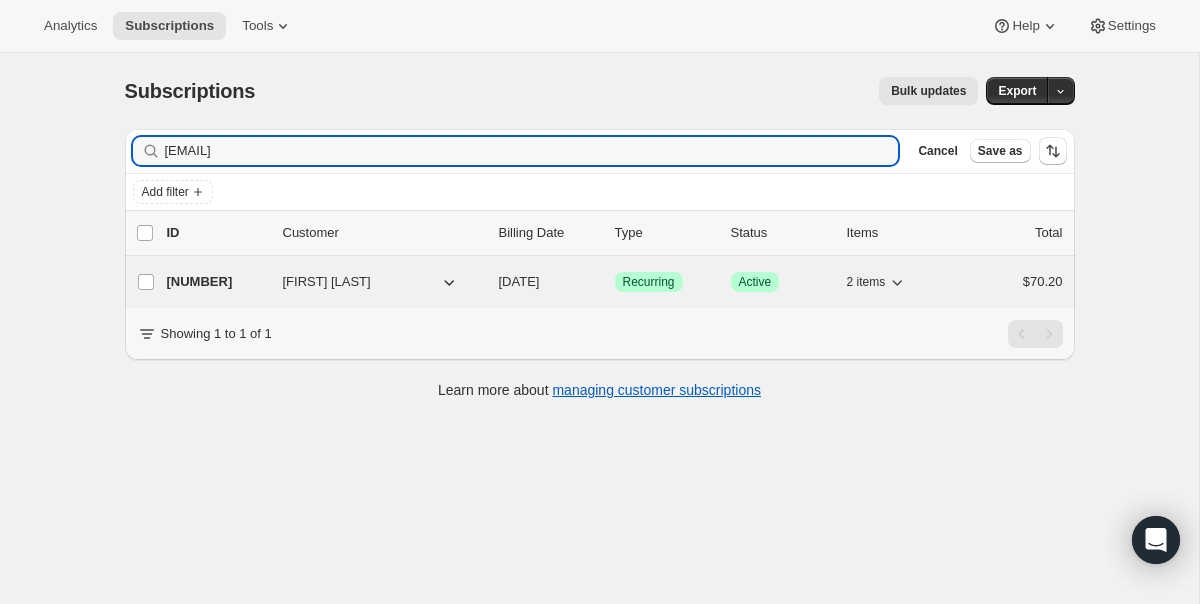 type on "[EMAIL]" 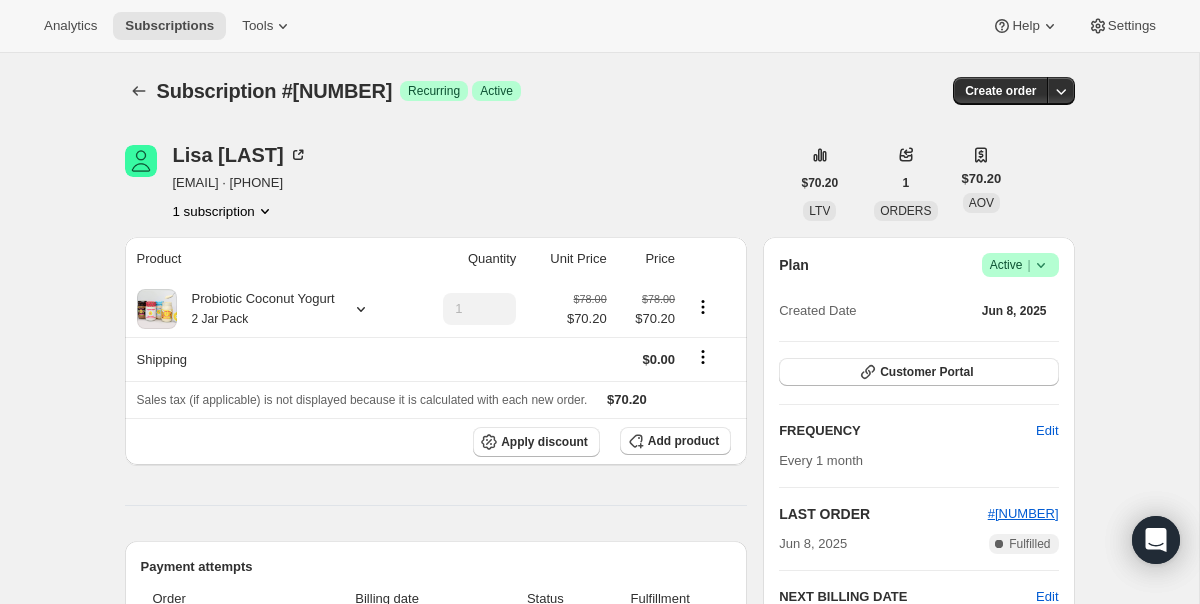 click 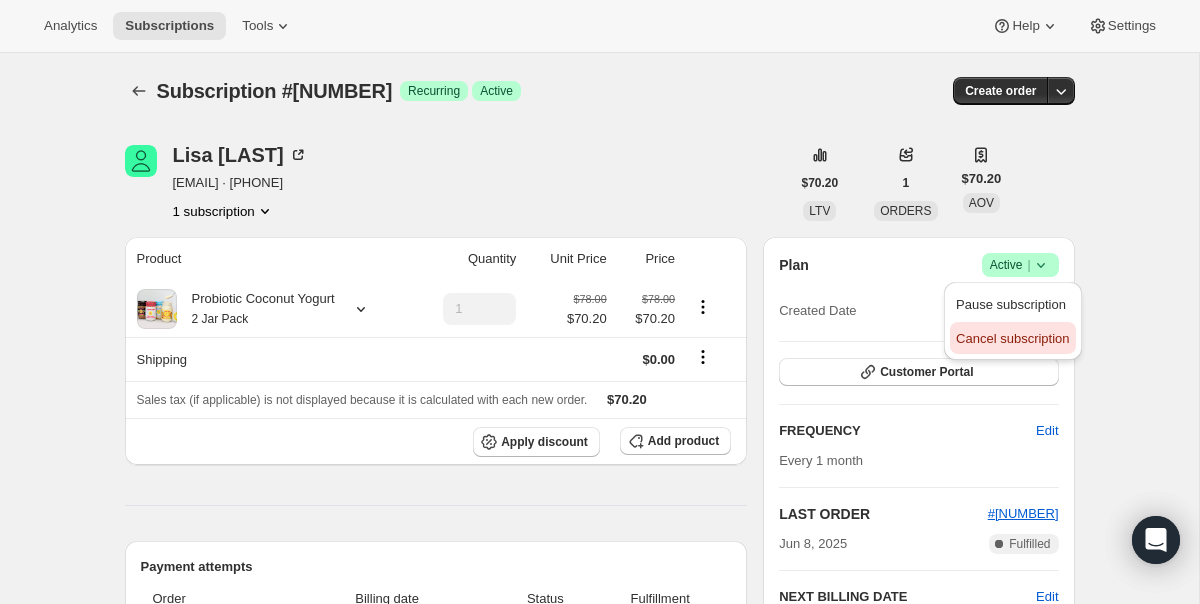 click on "Cancel subscription" at bounding box center [1012, 338] 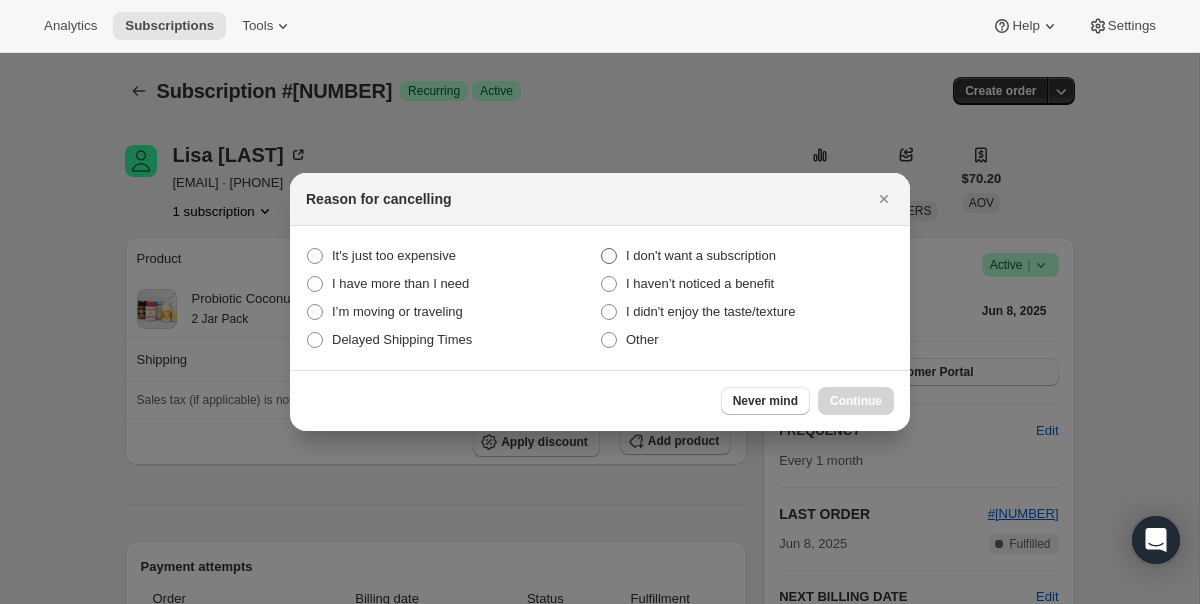 click on "I don't want a subscription" at bounding box center (701, 255) 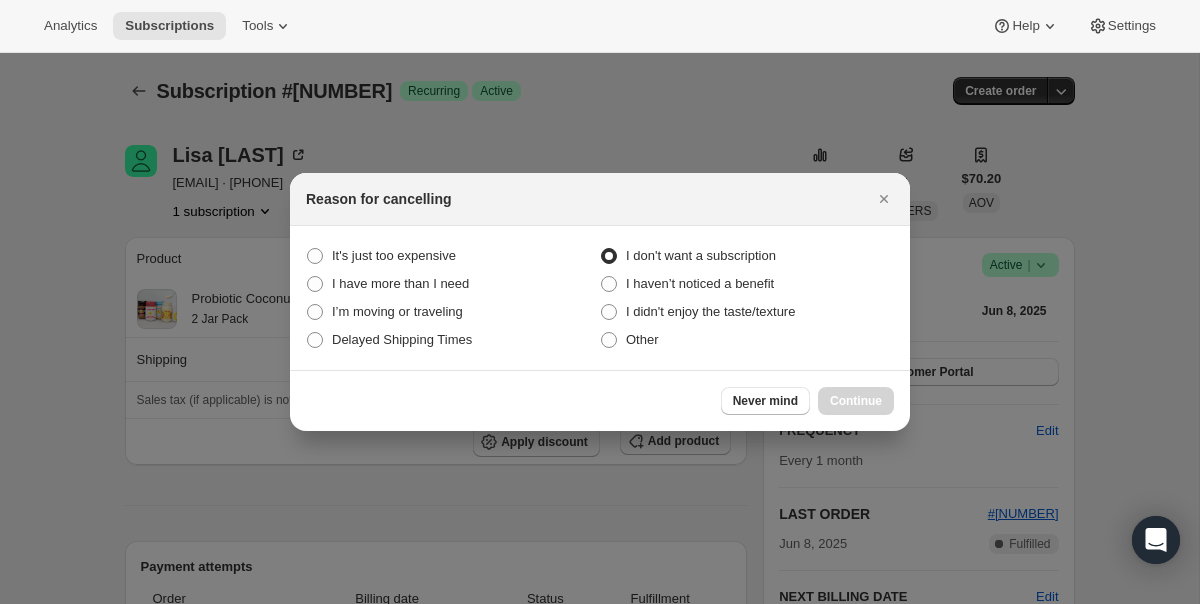 radio on "true" 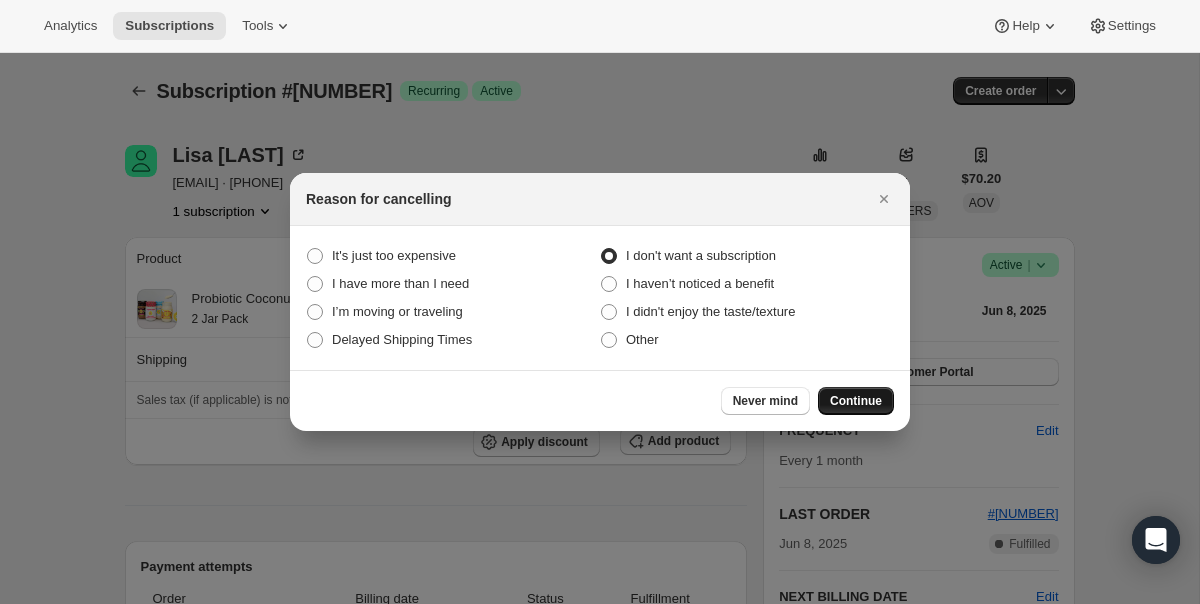 click on "Continue" at bounding box center [856, 401] 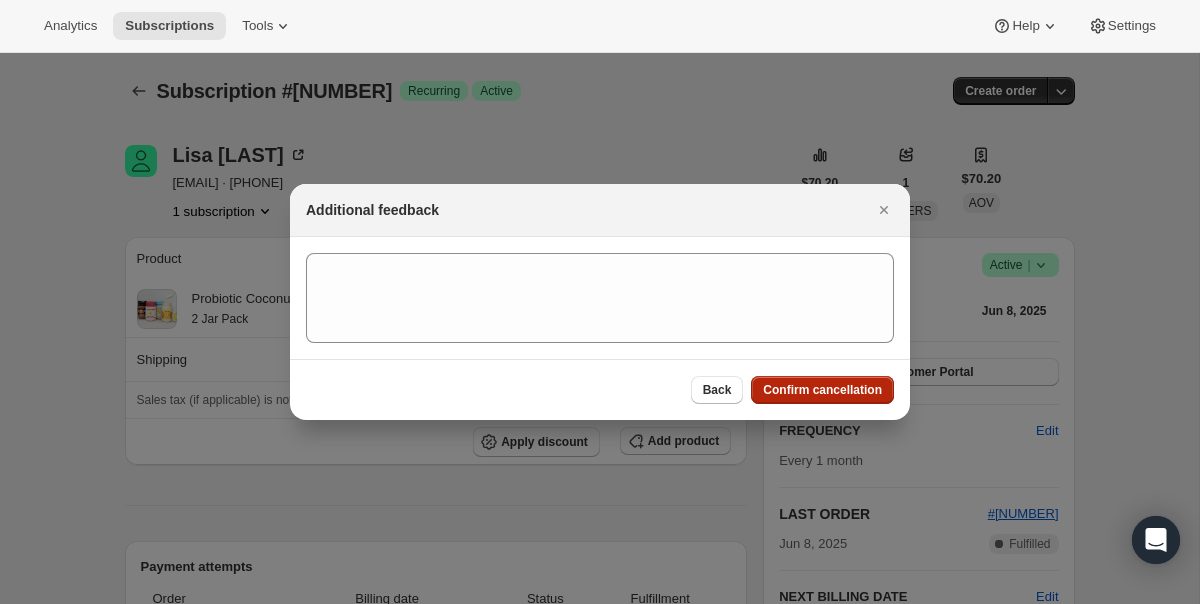 click on "Confirm cancellation" at bounding box center [822, 390] 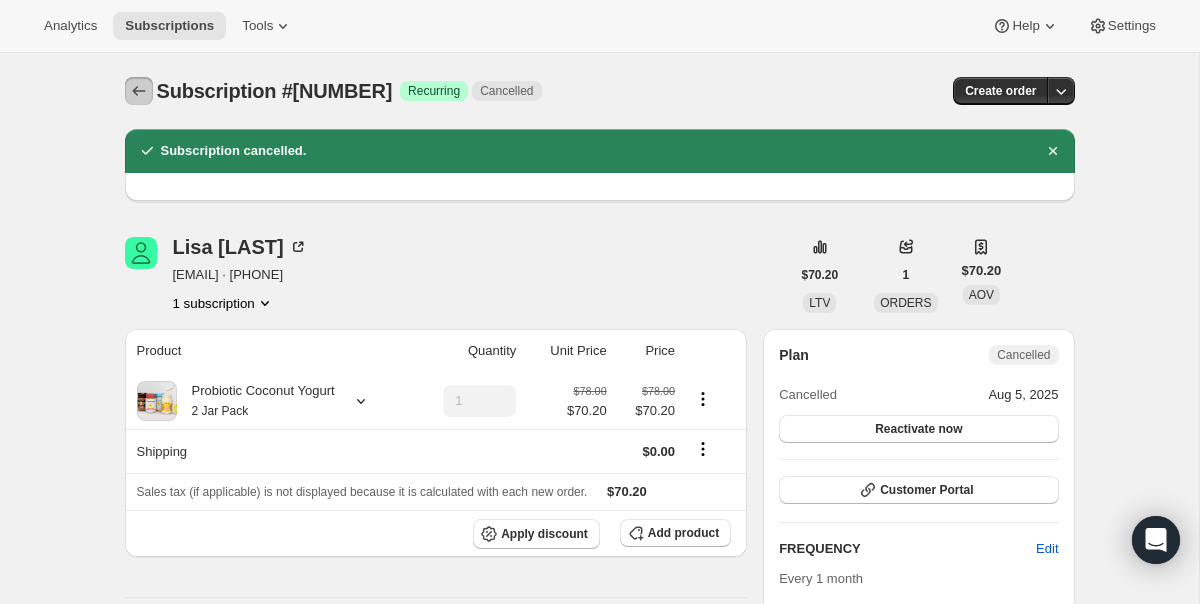 click 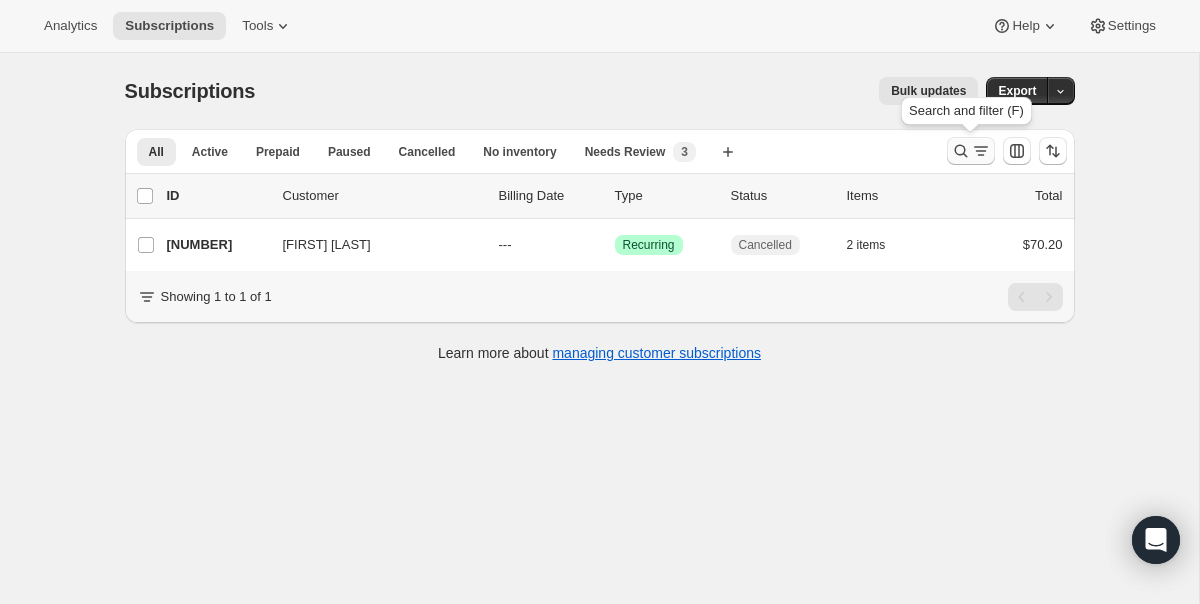 click 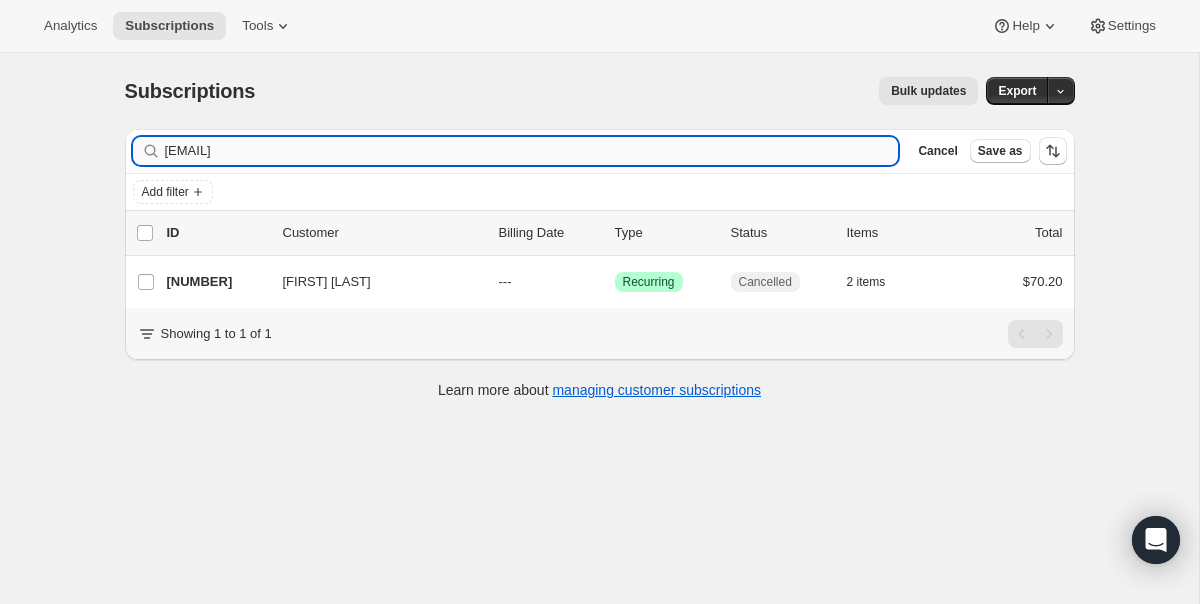 click on "[EMAIL]" at bounding box center [532, 151] 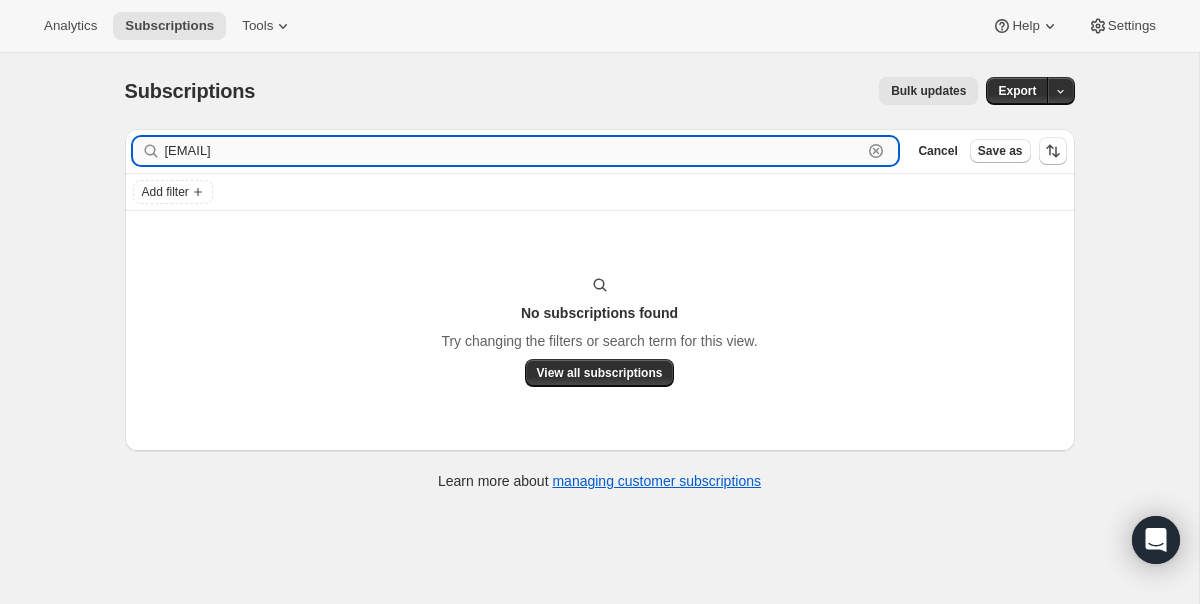 click on "[EMAIL]" at bounding box center [514, 151] 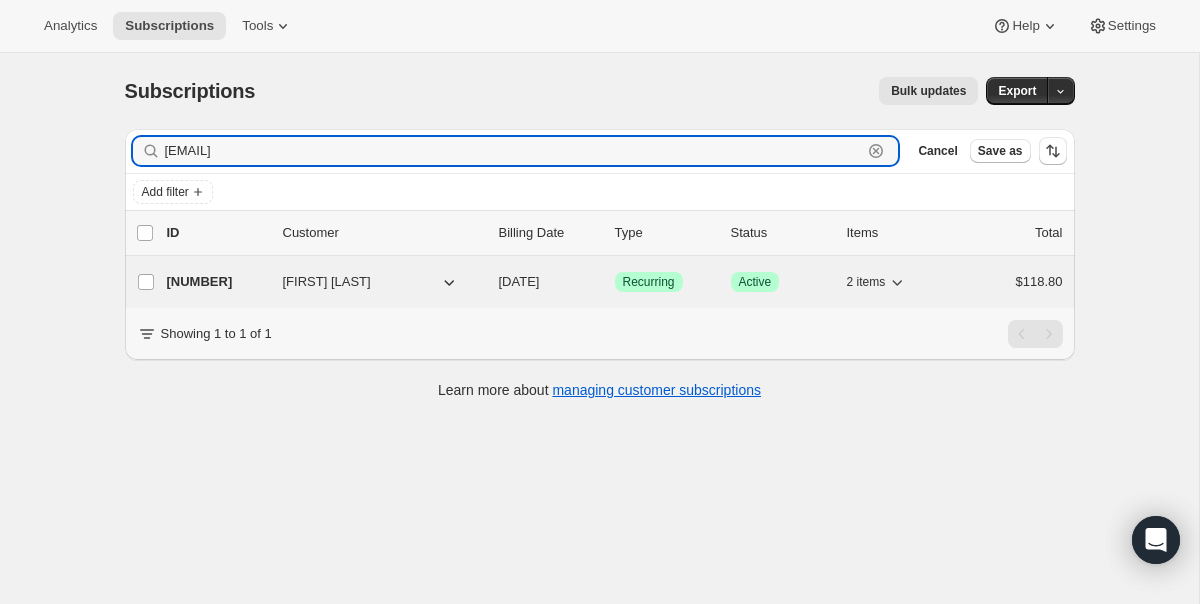 type on "[EMAIL]" 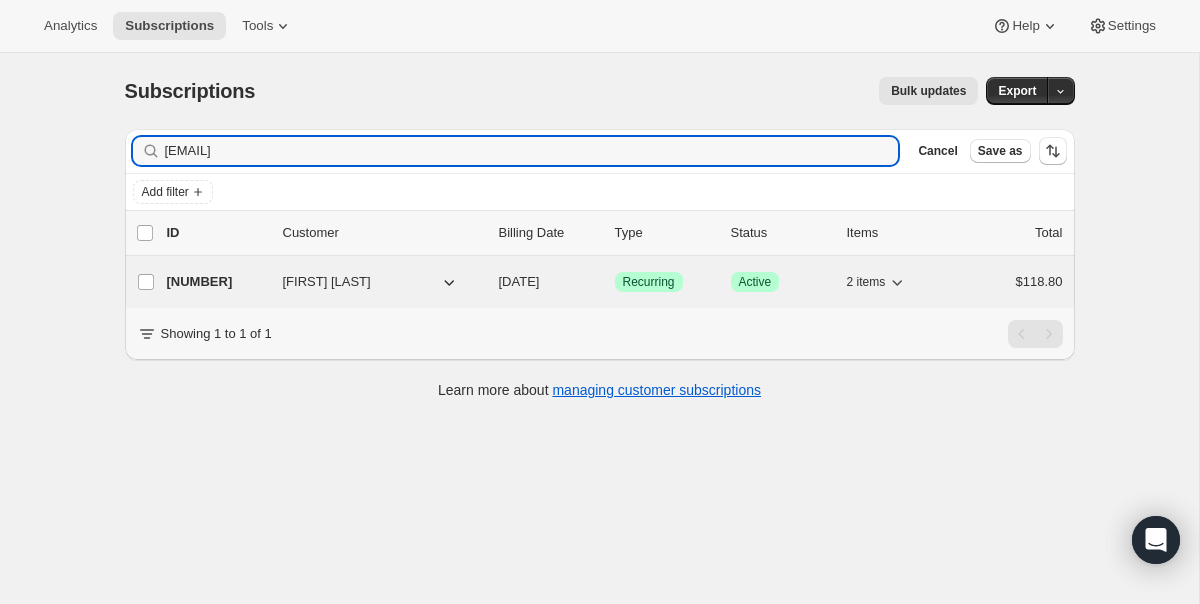 click on "[NUMBER] [FIRST] [LAST] [DATE] Success Recurring Success Active 2   items $[PRICE]" at bounding box center (615, 282) 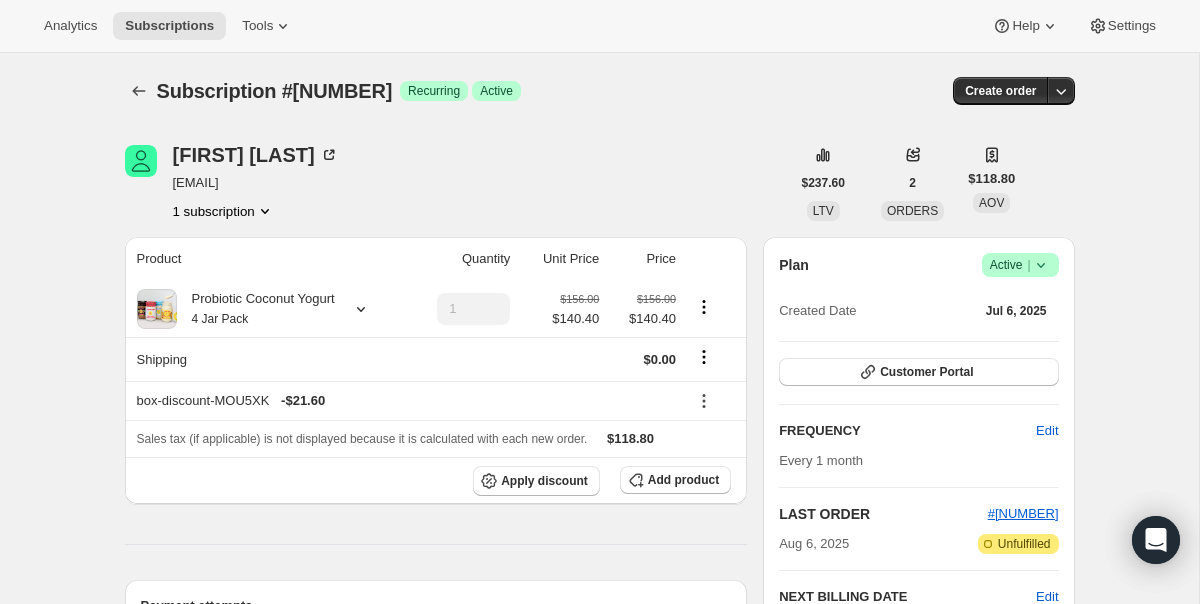 click 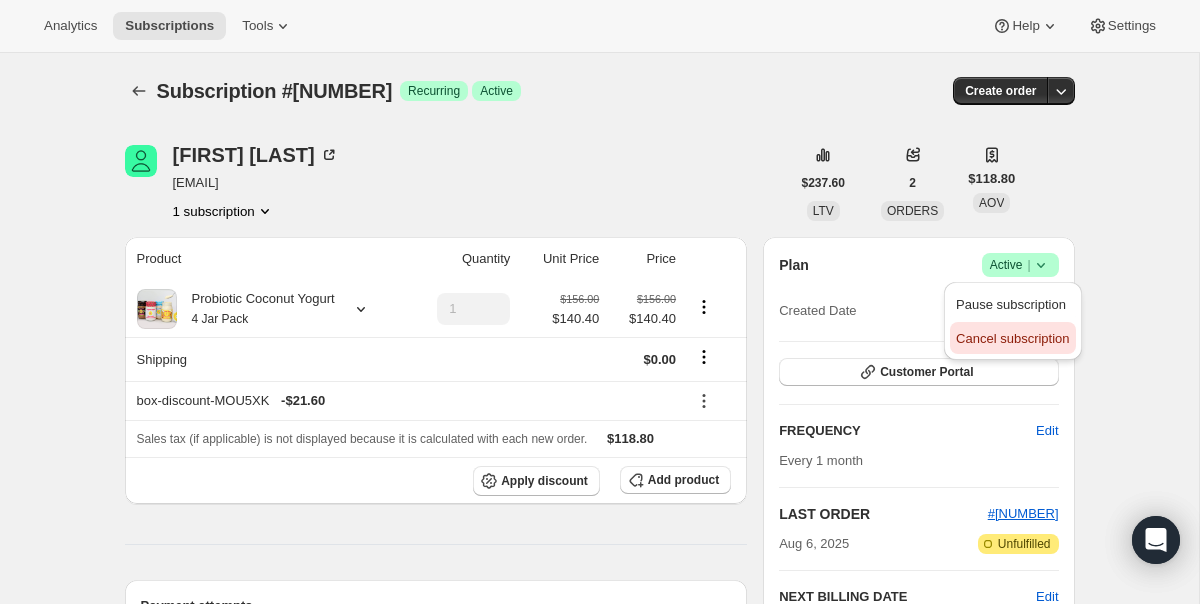 click on "Cancel subscription" at bounding box center [1012, 338] 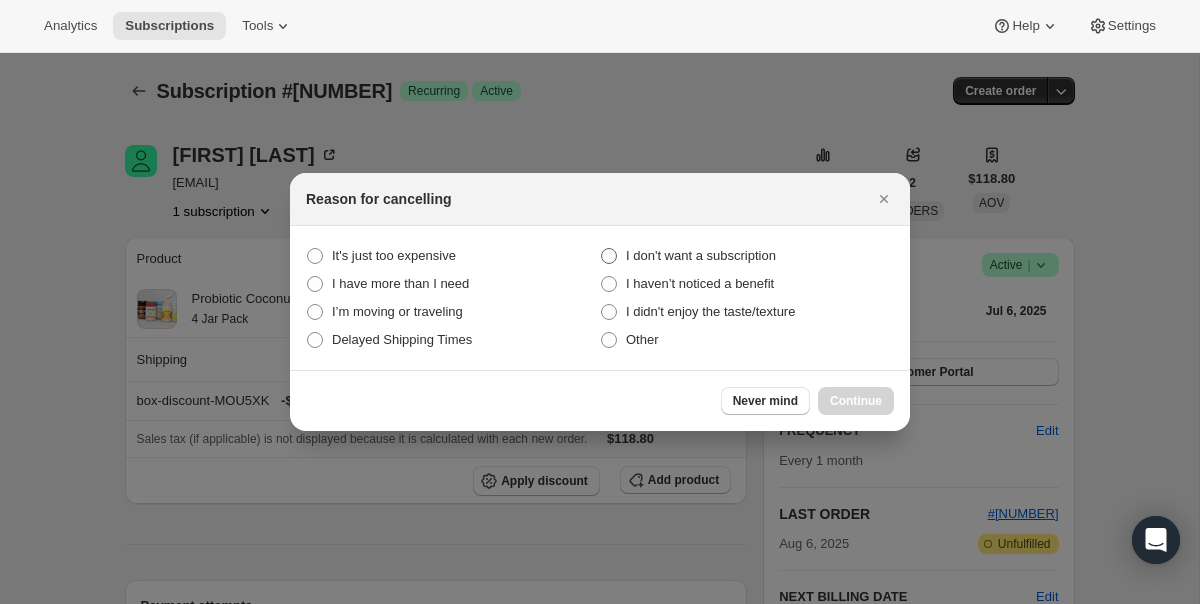click on "I don't want a subscription" at bounding box center (701, 255) 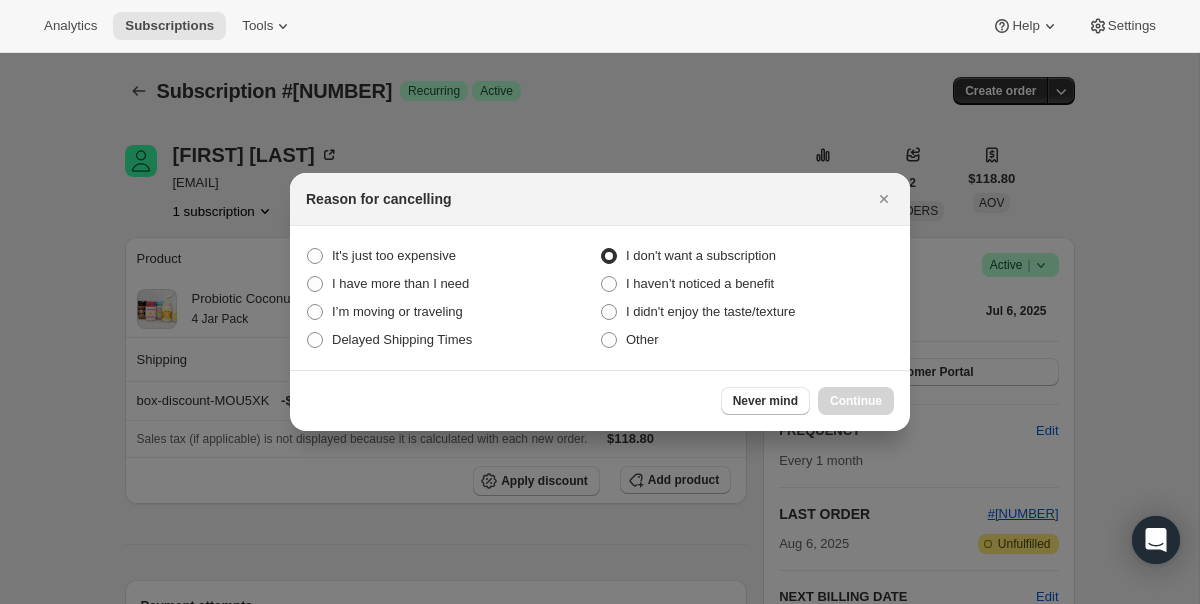 radio on "true" 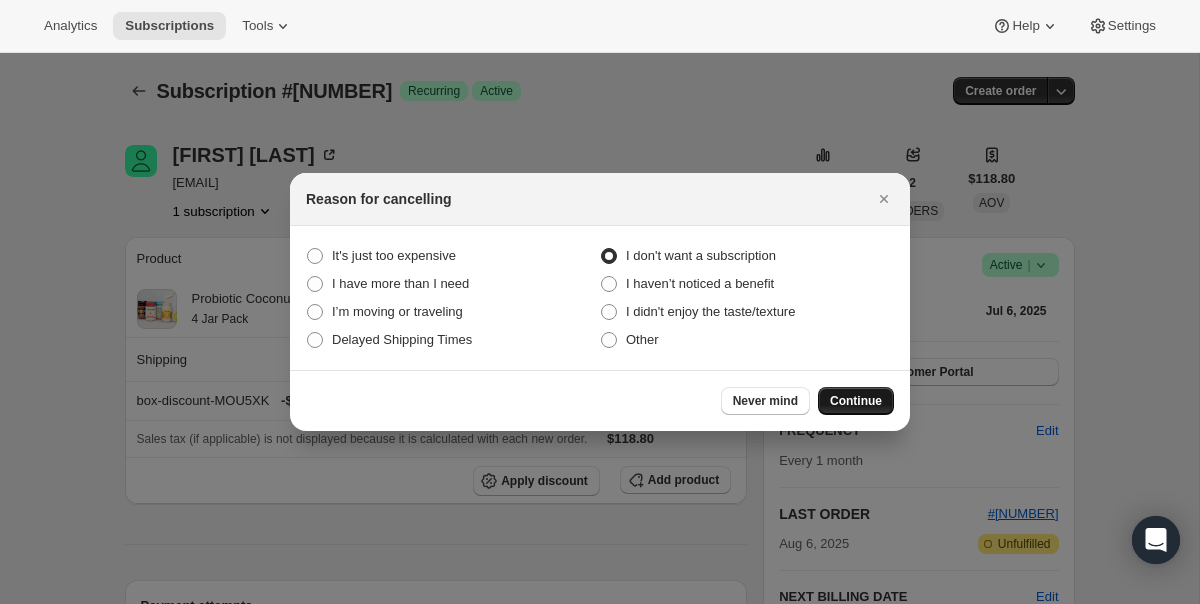 click on "Continue" at bounding box center (856, 401) 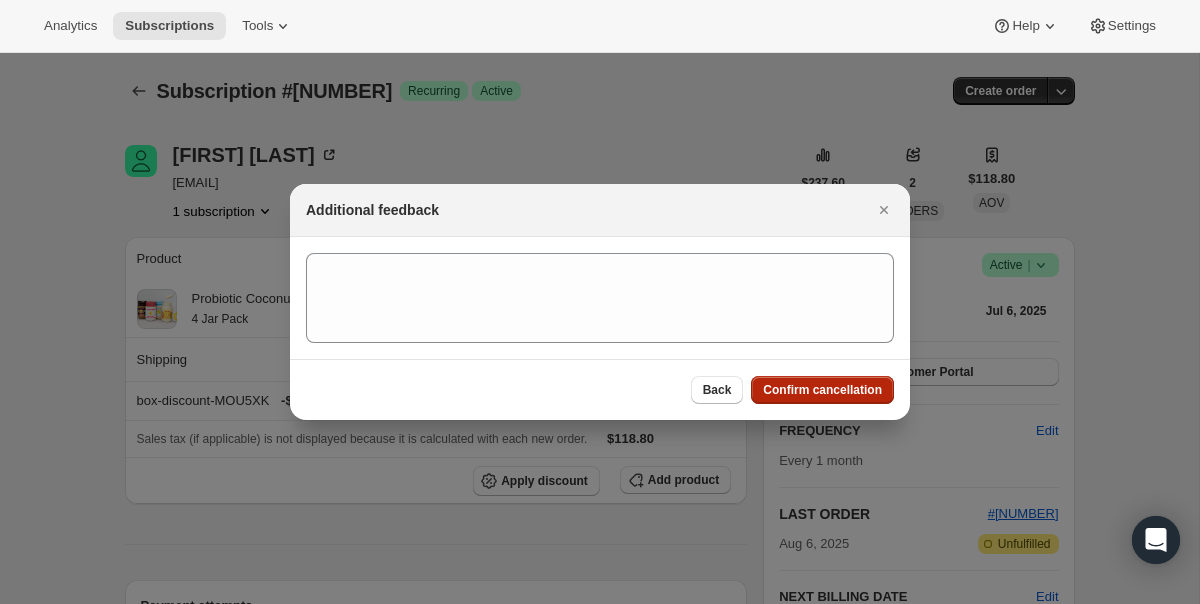 click on "Confirm cancellation" at bounding box center [822, 390] 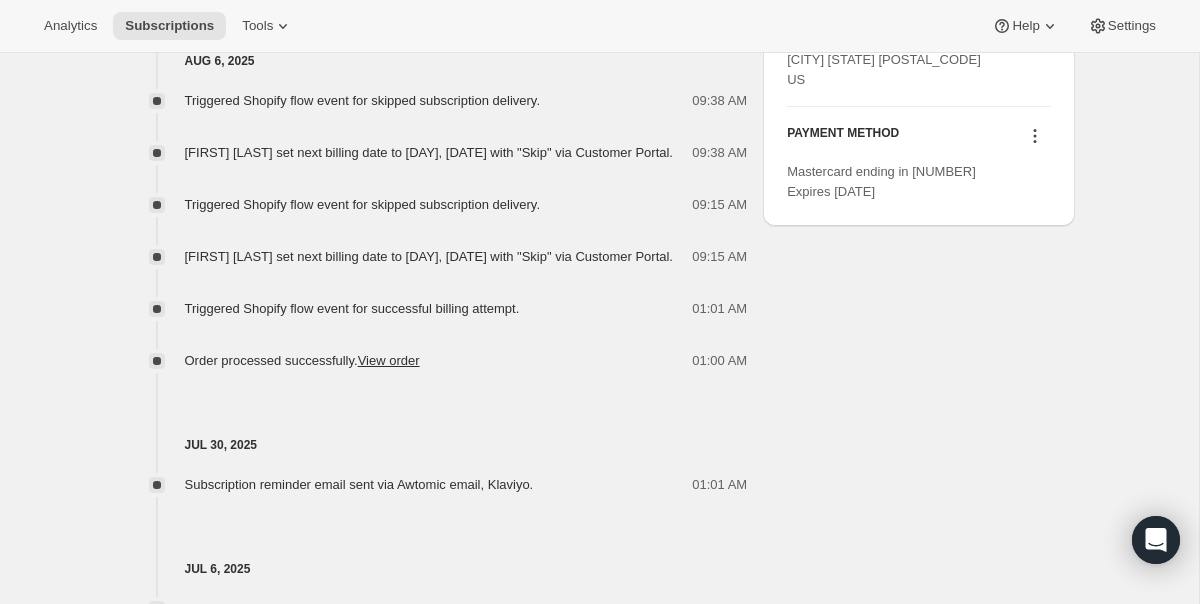 scroll, scrollTop: 1066, scrollLeft: 0, axis: vertical 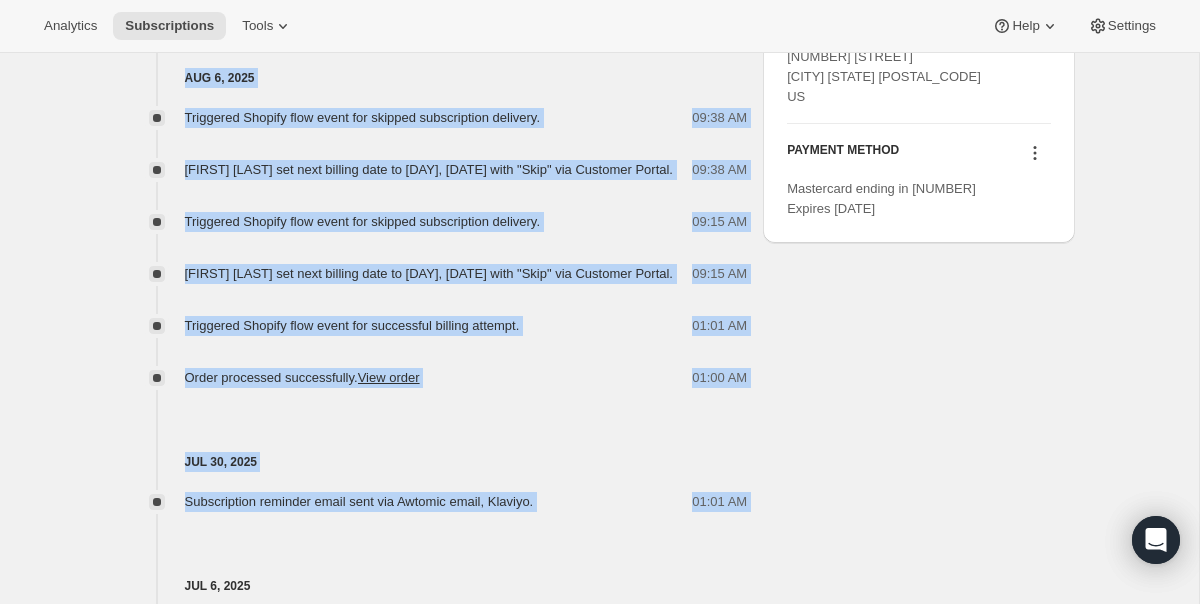 drag, startPoint x: 571, startPoint y: 556, endPoint x: 610, endPoint y: 55, distance: 502.5157 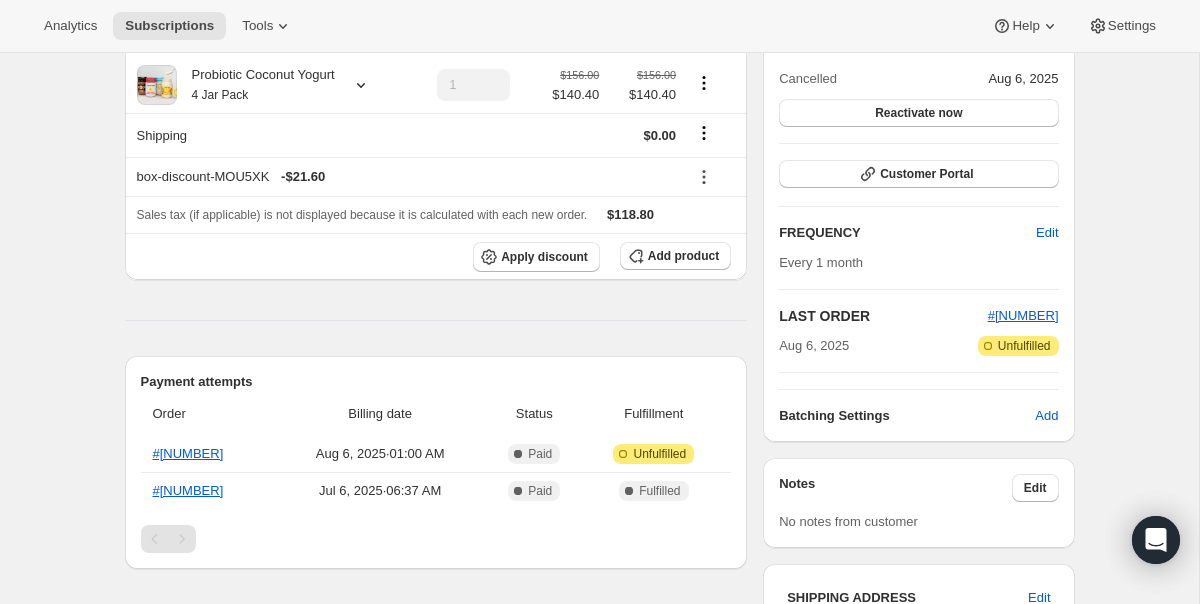 scroll, scrollTop: 0, scrollLeft: 0, axis: both 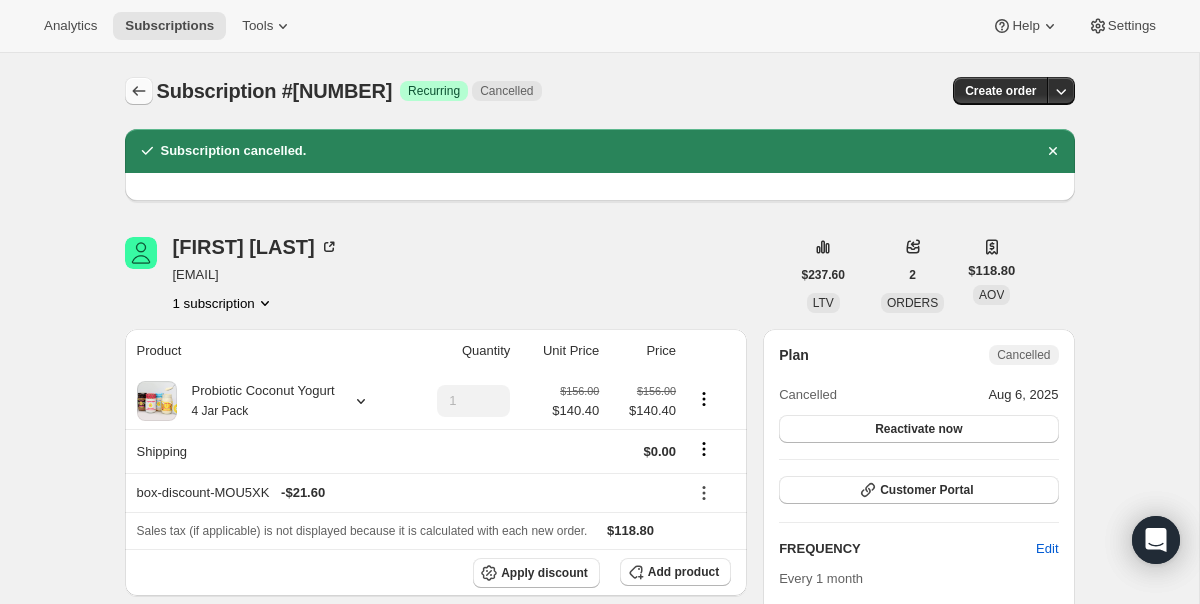 click 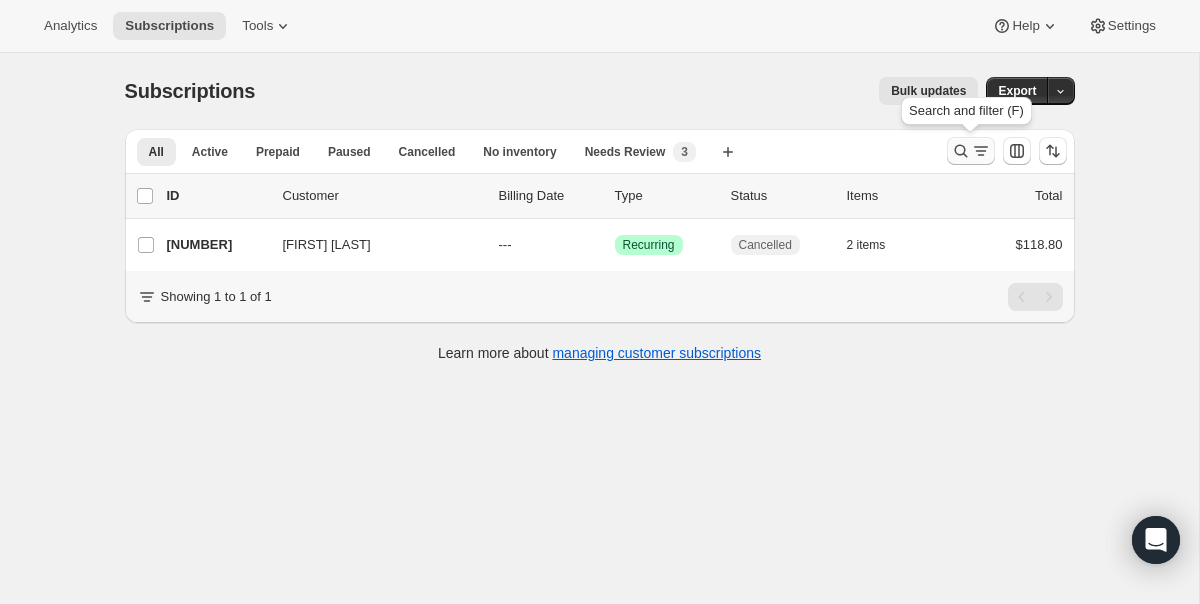click 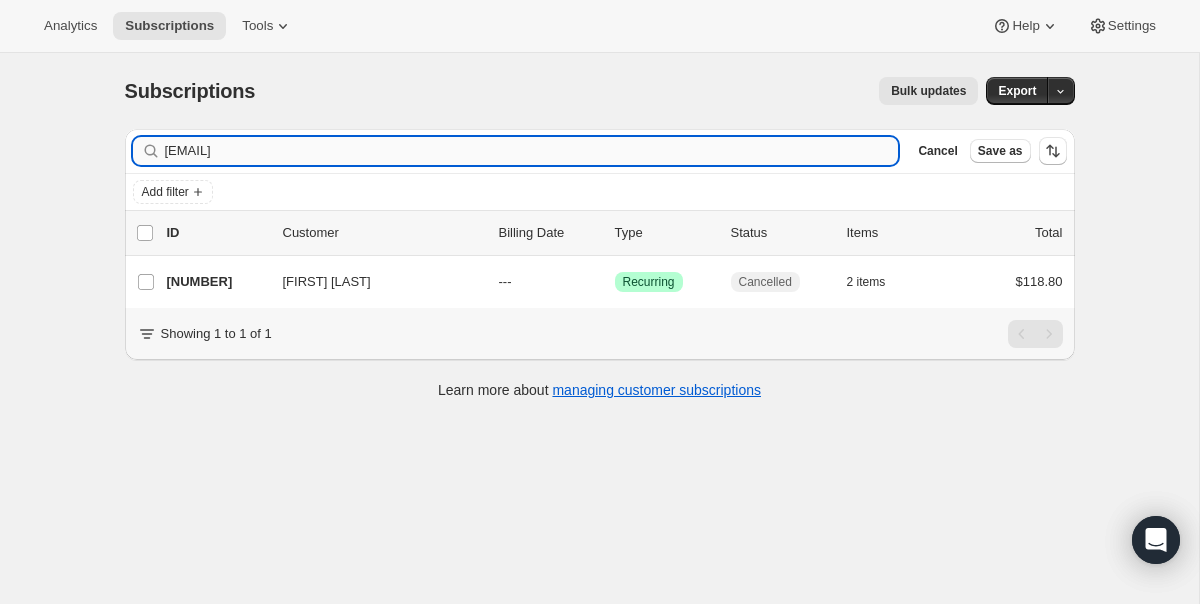 click on "[EMAIL]" at bounding box center [532, 151] 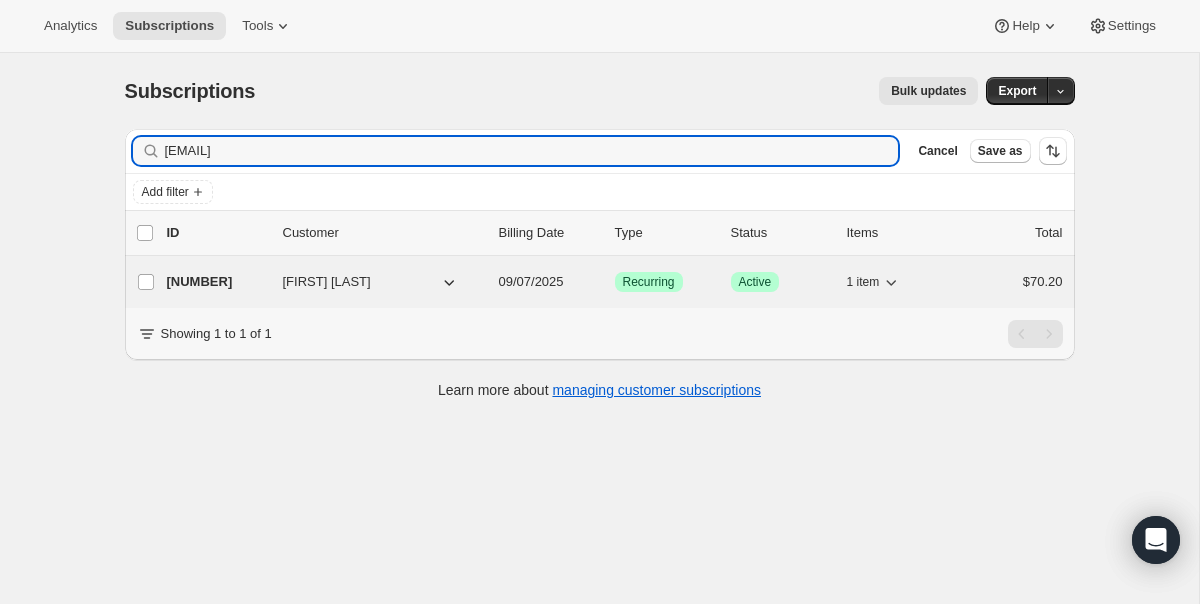 type on "[EMAIL]" 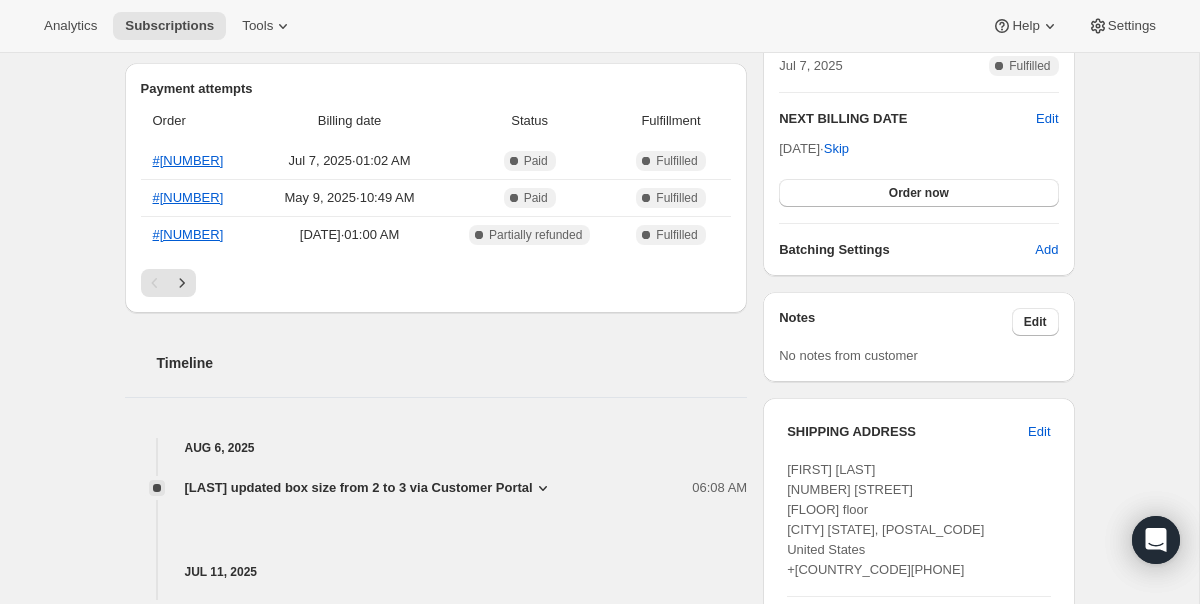 scroll, scrollTop: 485, scrollLeft: 0, axis: vertical 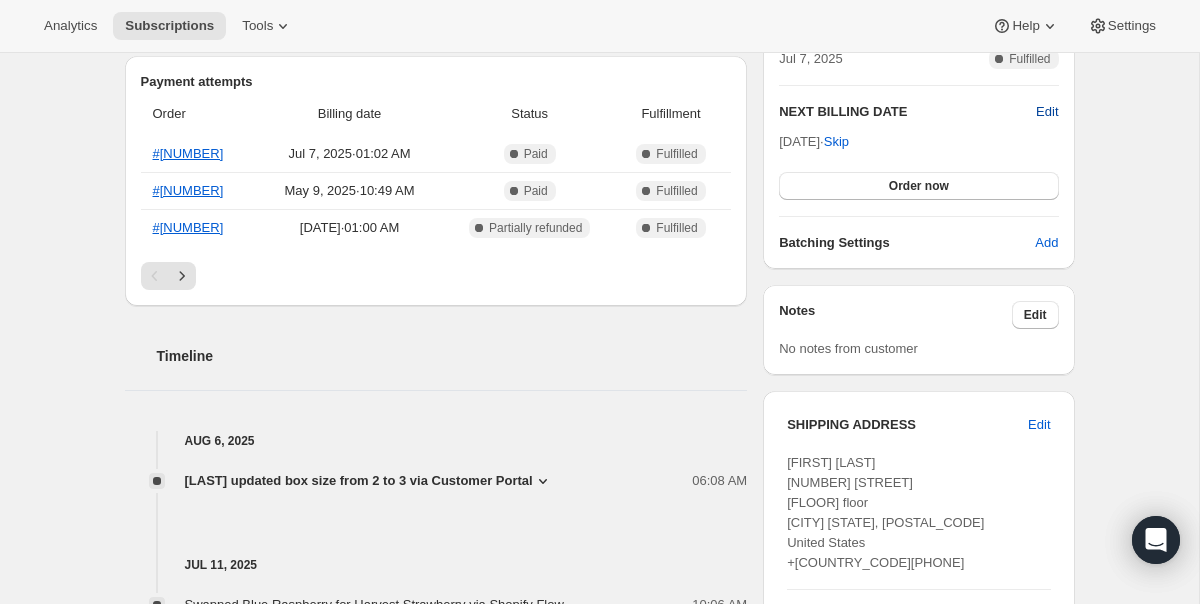 click on "Edit" at bounding box center (1047, 112) 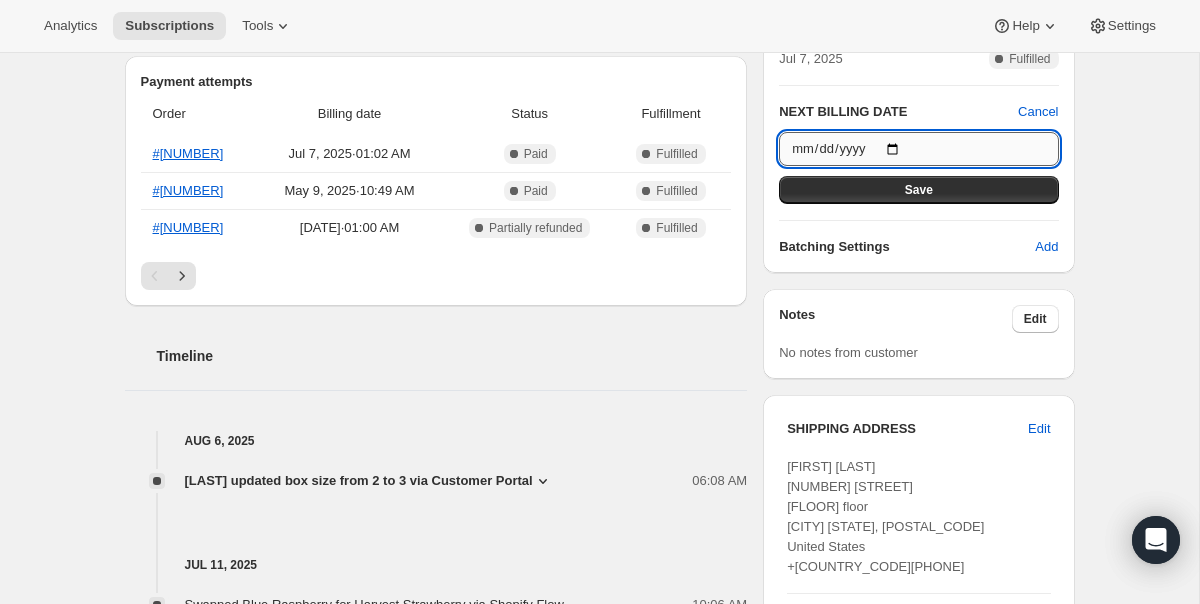 click on "[DATE]" at bounding box center [918, 149] 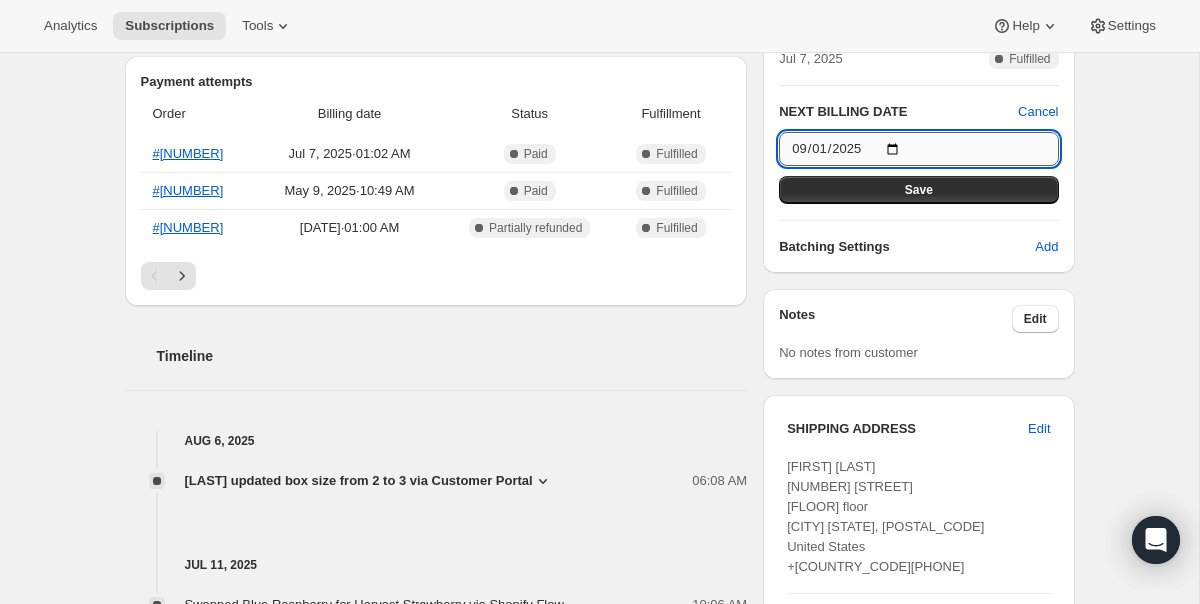 type on "2025-09-01" 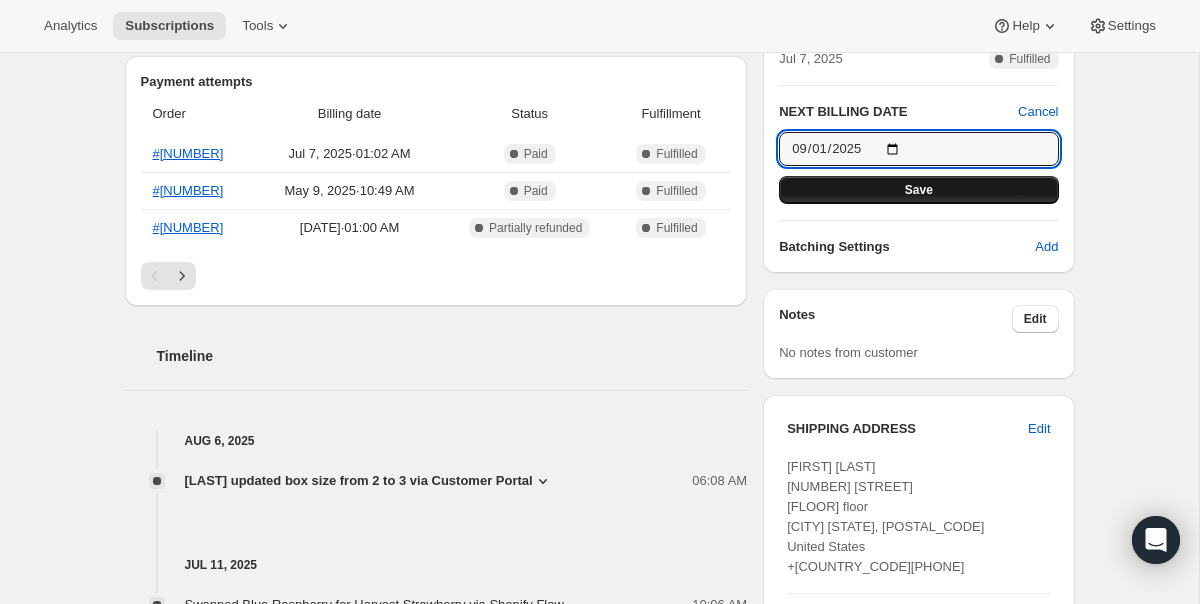 click on "Save" at bounding box center [918, 190] 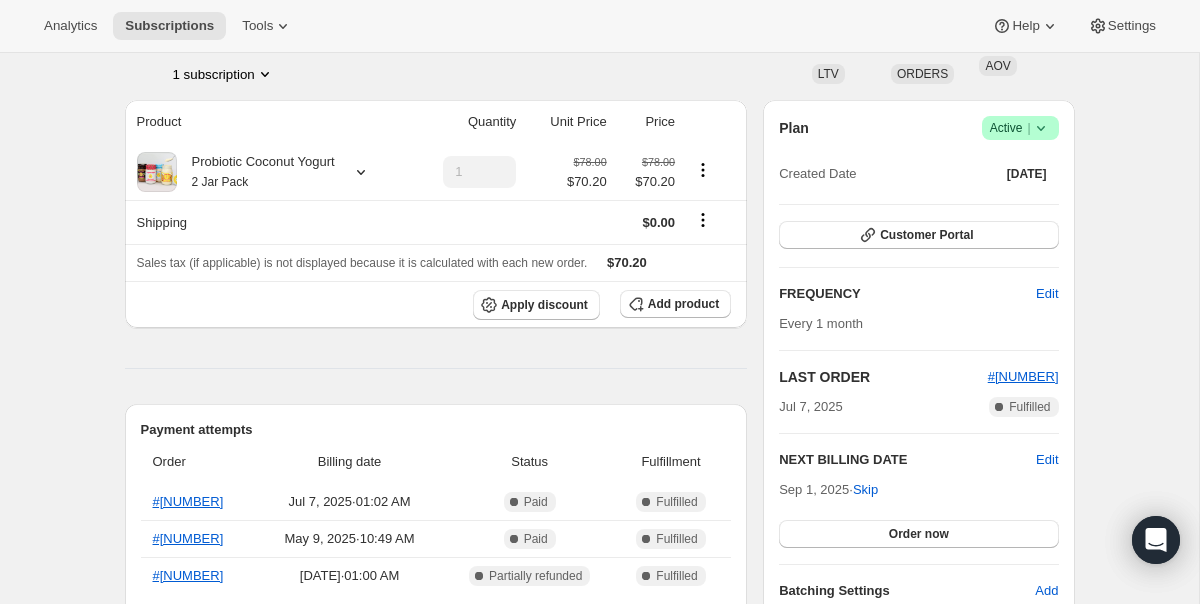 scroll, scrollTop: 0, scrollLeft: 0, axis: both 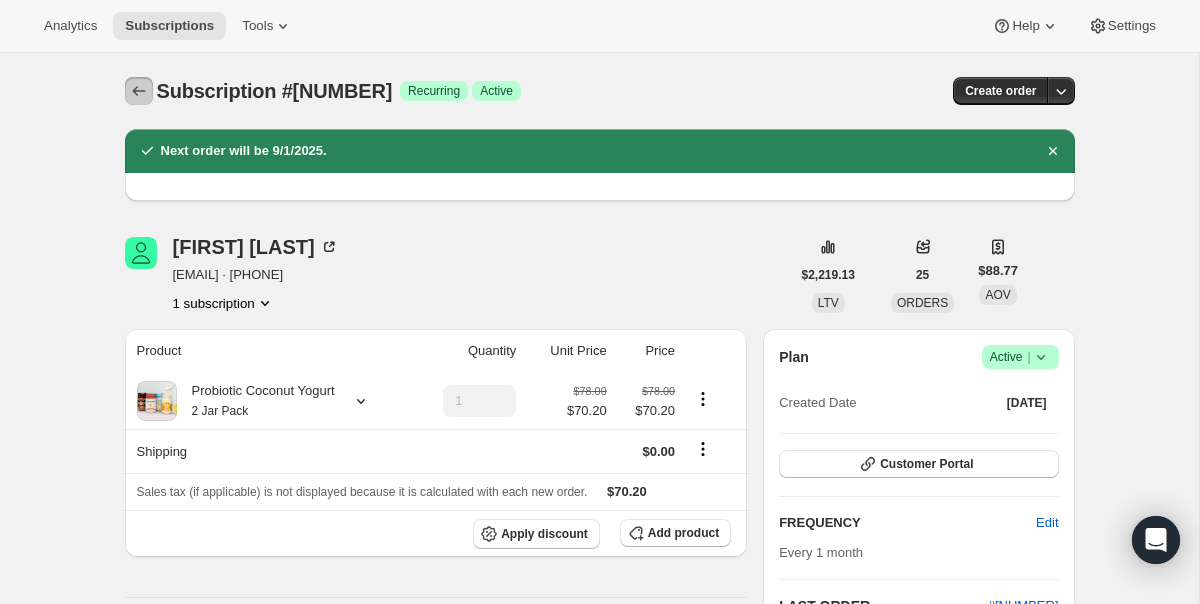click 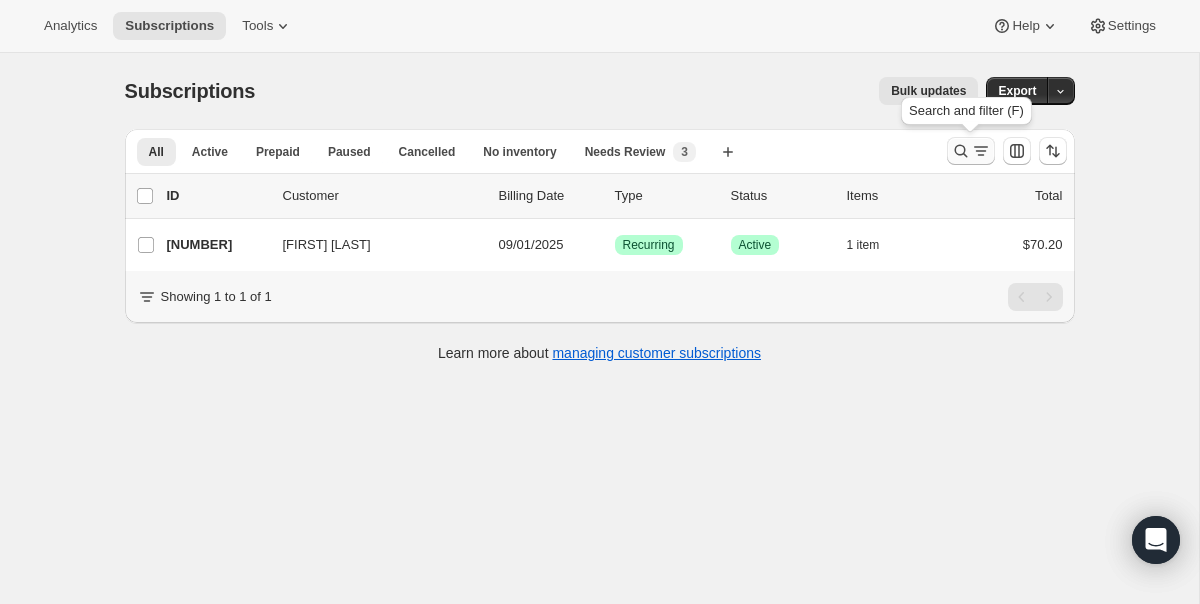 click 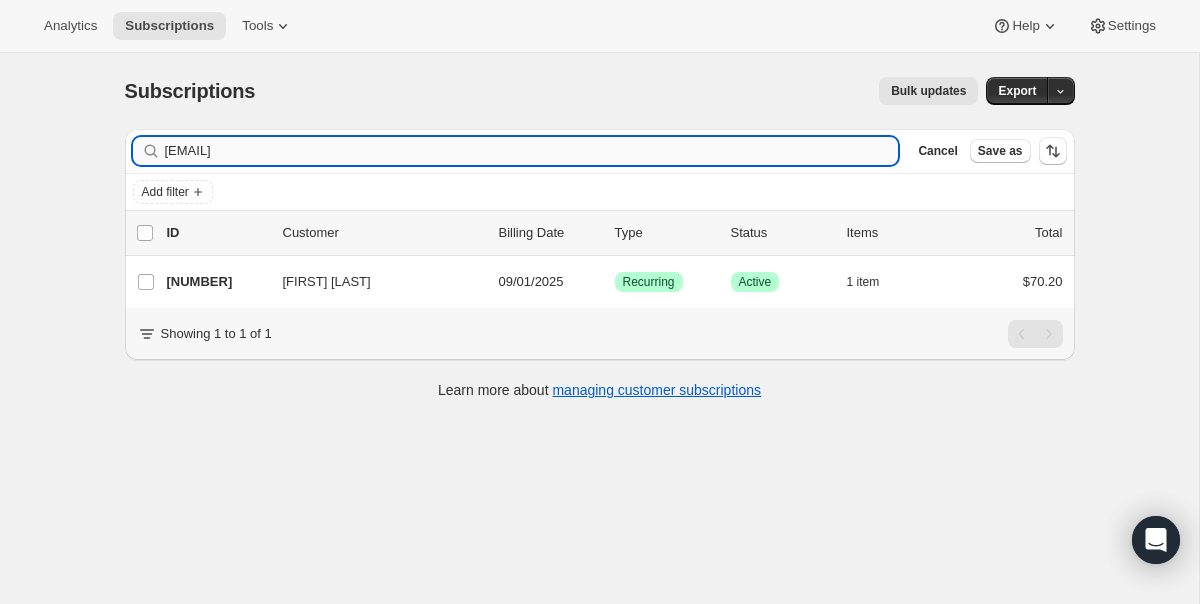 click on "[EMAIL]" at bounding box center [532, 151] 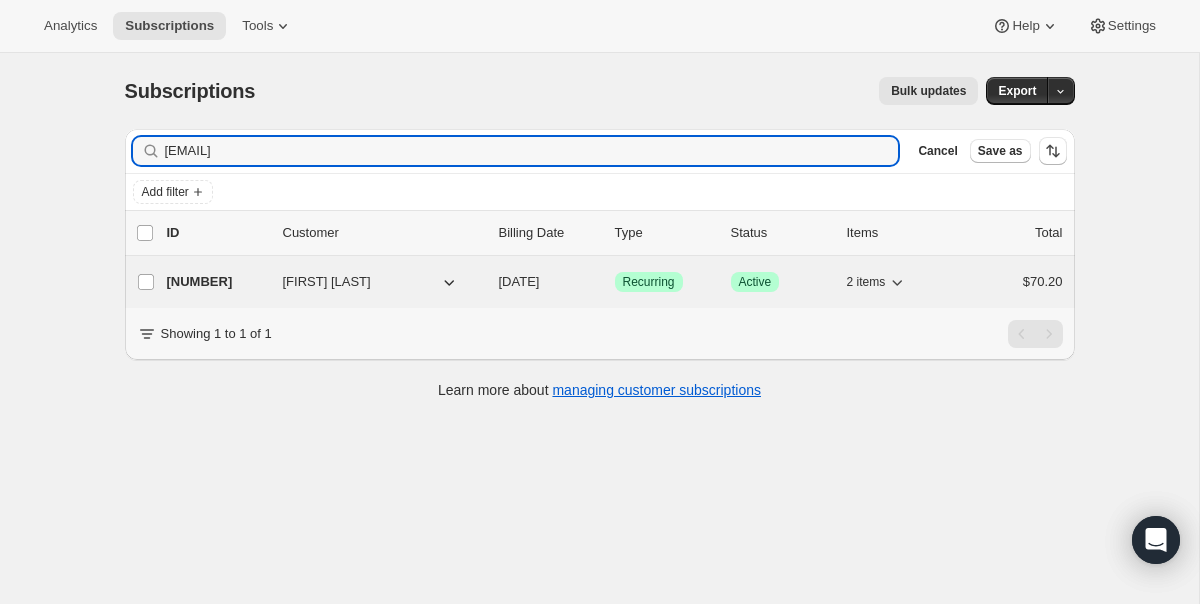 type on "[EMAIL]" 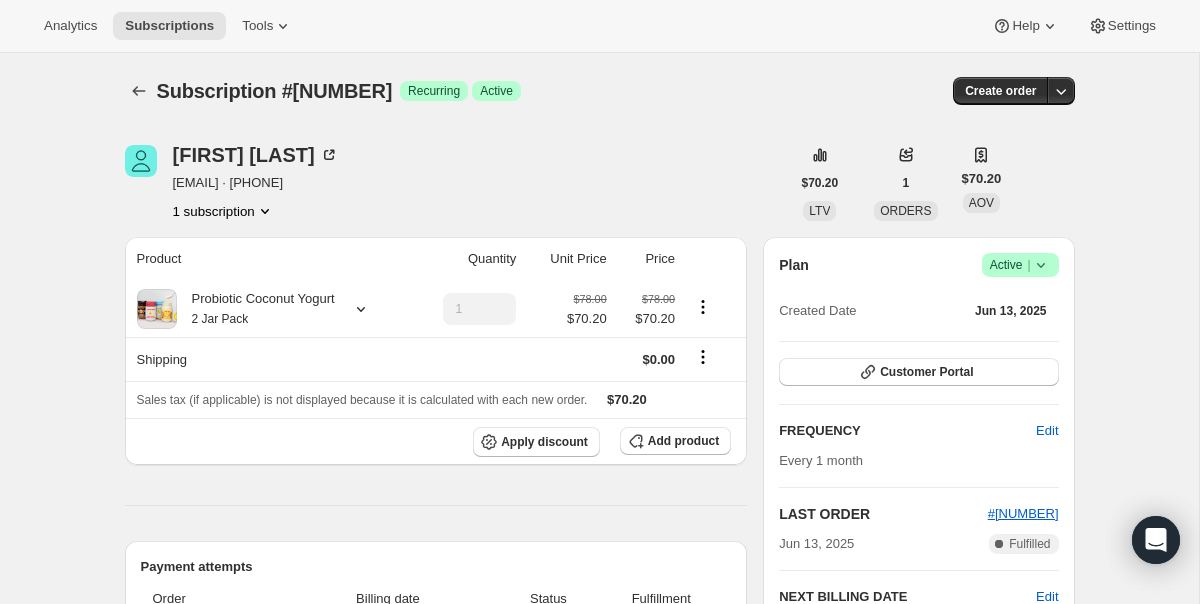 click 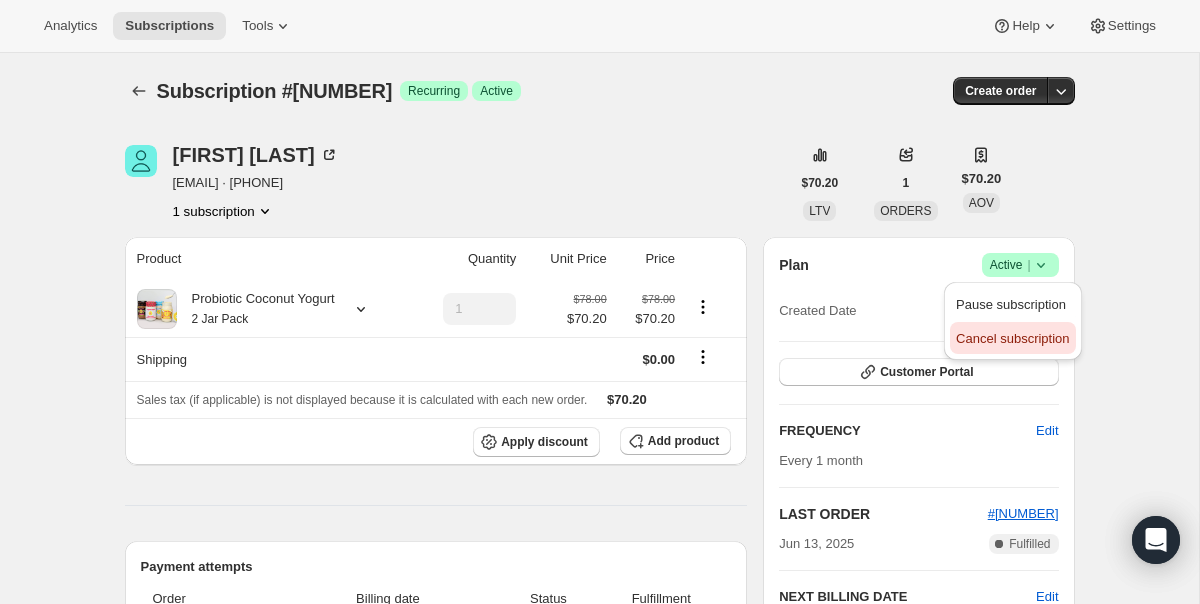 click on "Cancel subscription" at bounding box center [1012, 338] 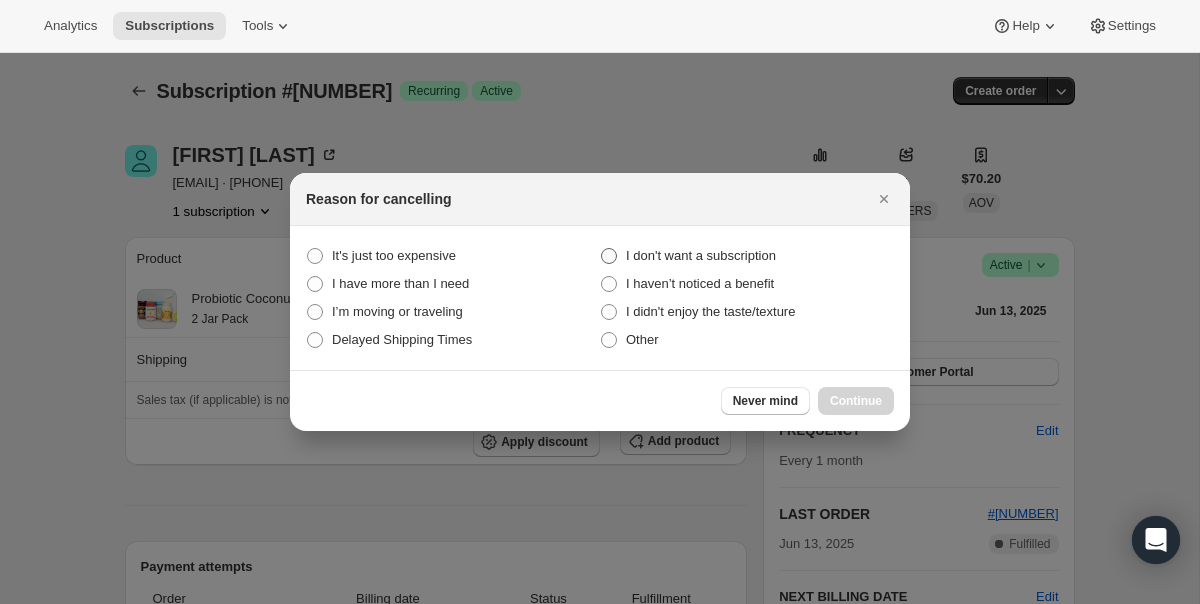 click on "I don't want a subscription" at bounding box center [701, 255] 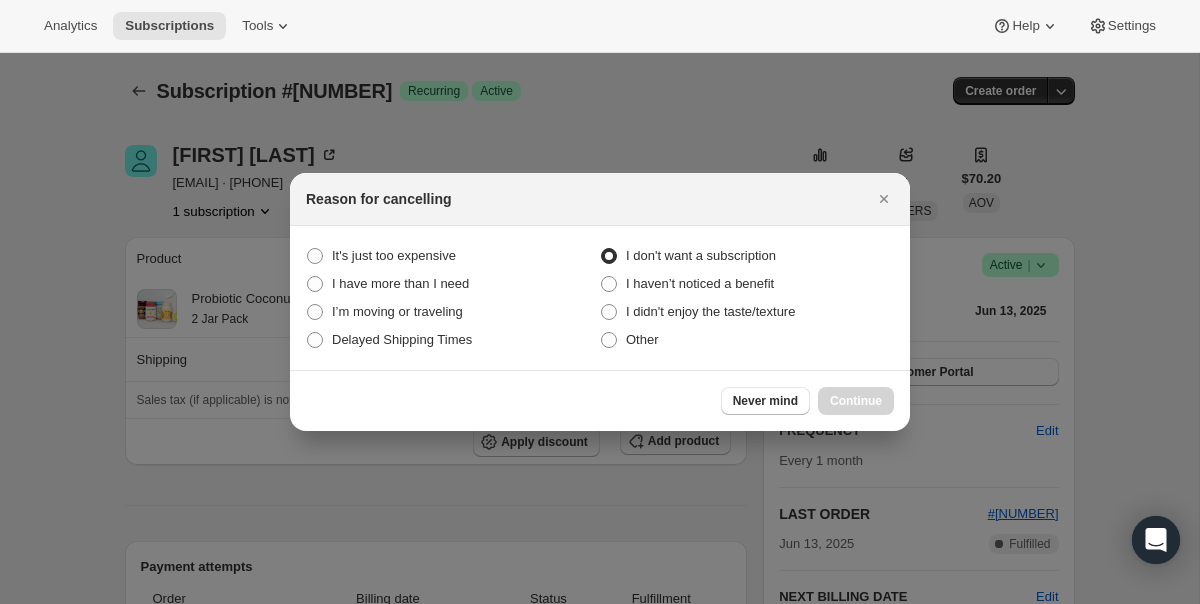 radio on "true" 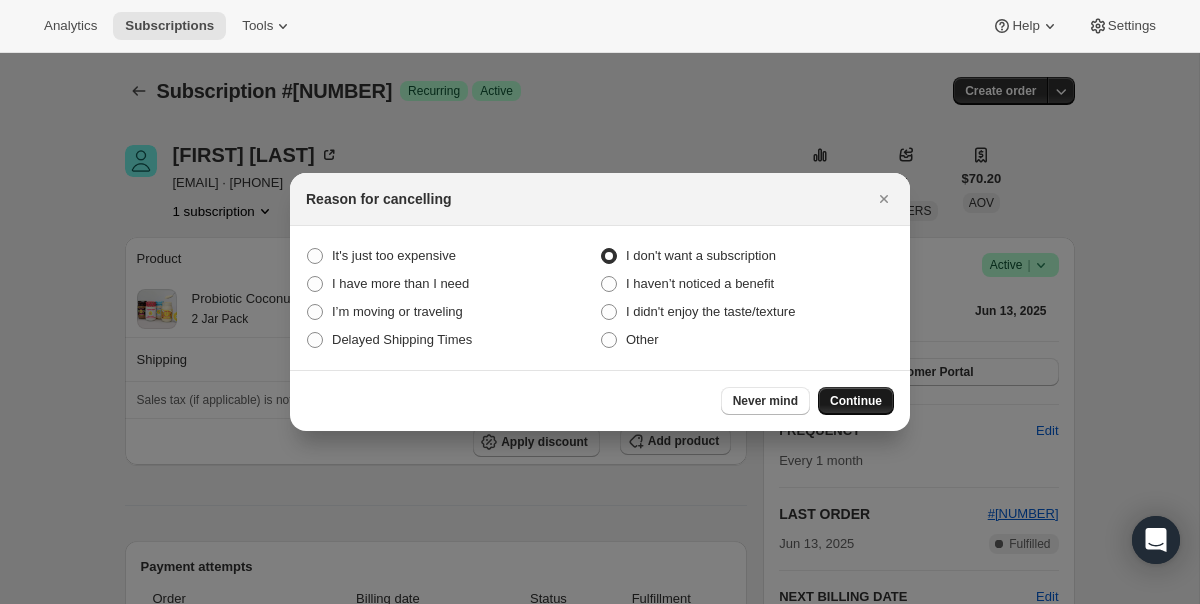 click on "Continue" at bounding box center [856, 401] 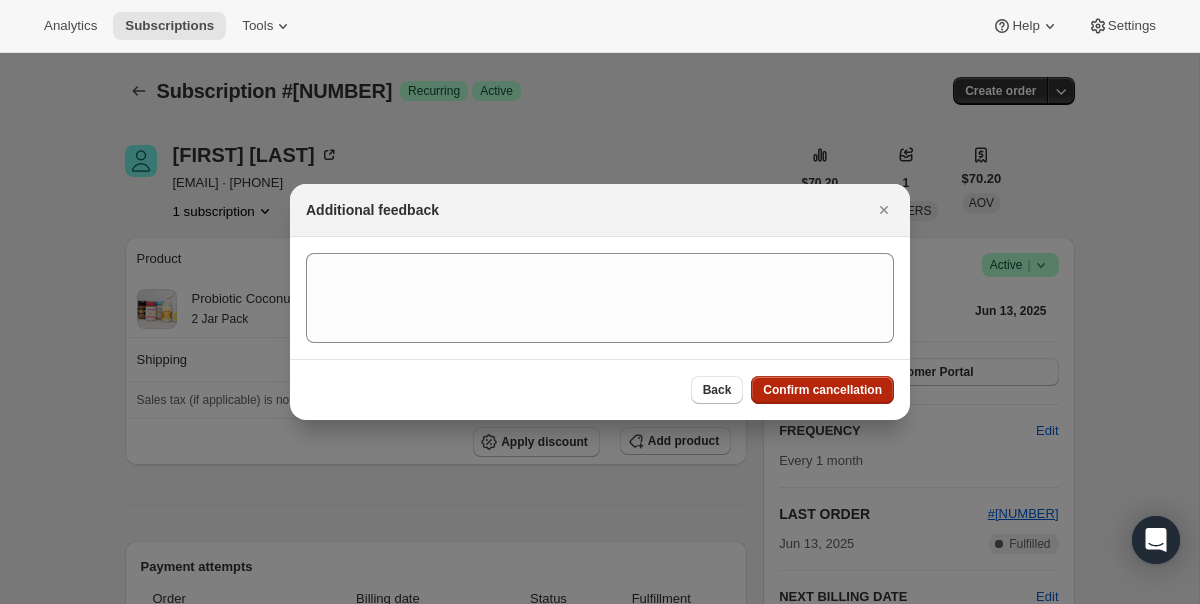 click on "Confirm cancellation" at bounding box center [822, 390] 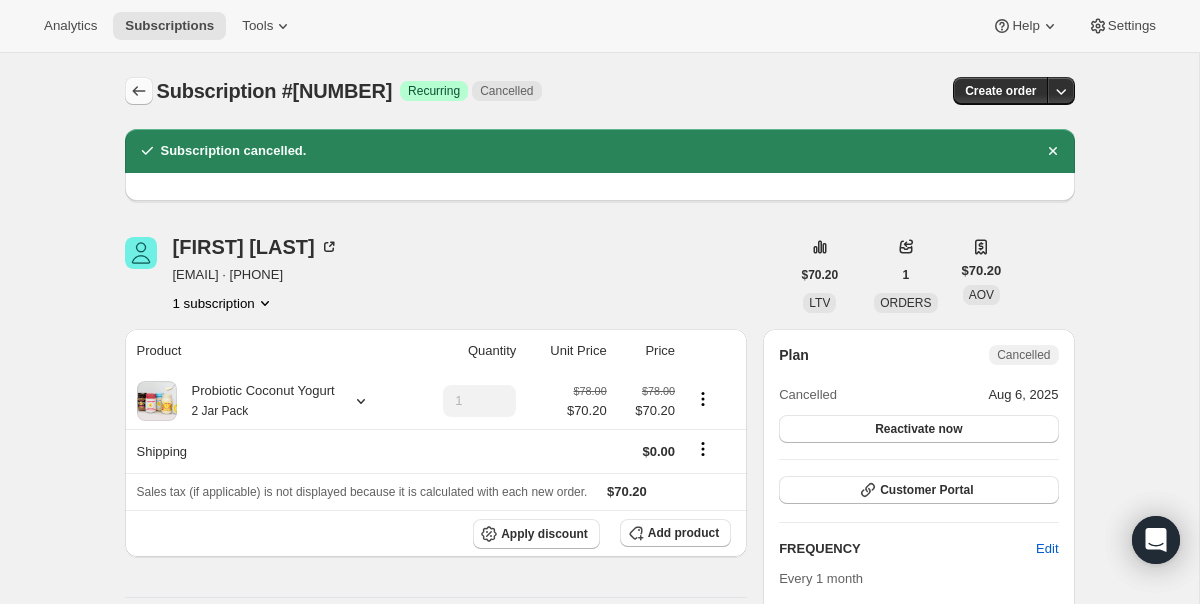 click 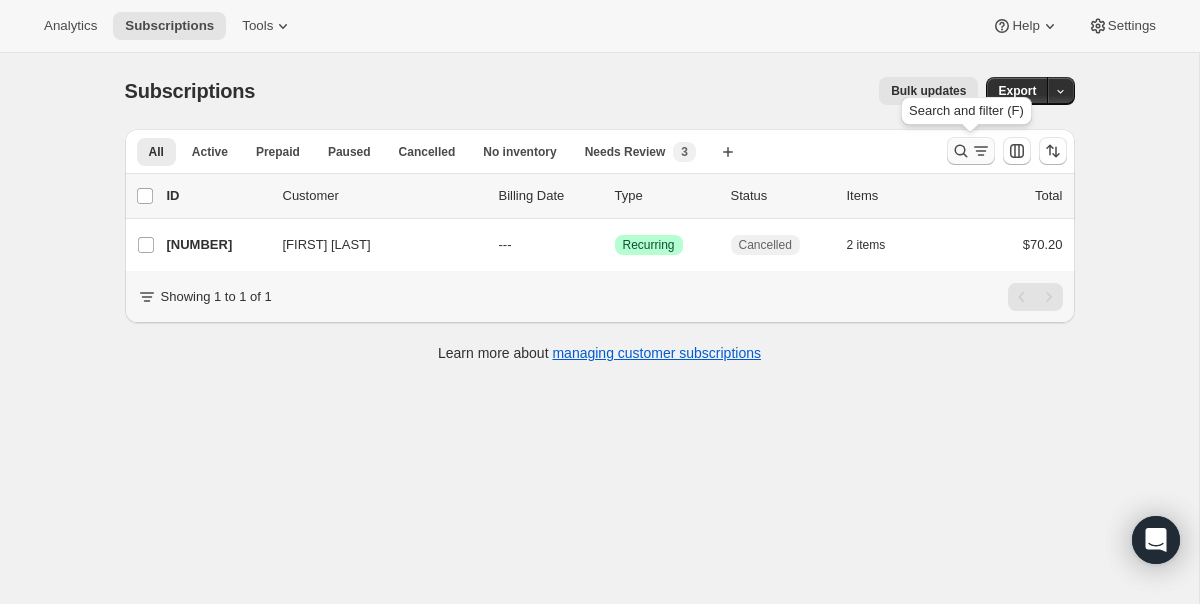 click 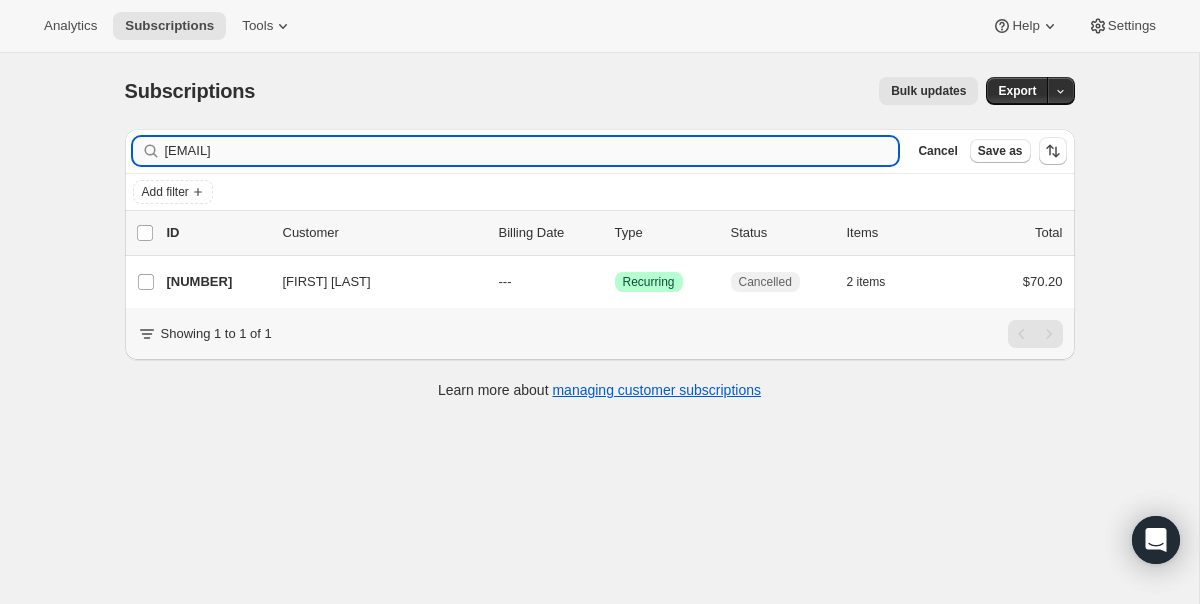click on "[EMAIL]" at bounding box center [532, 151] 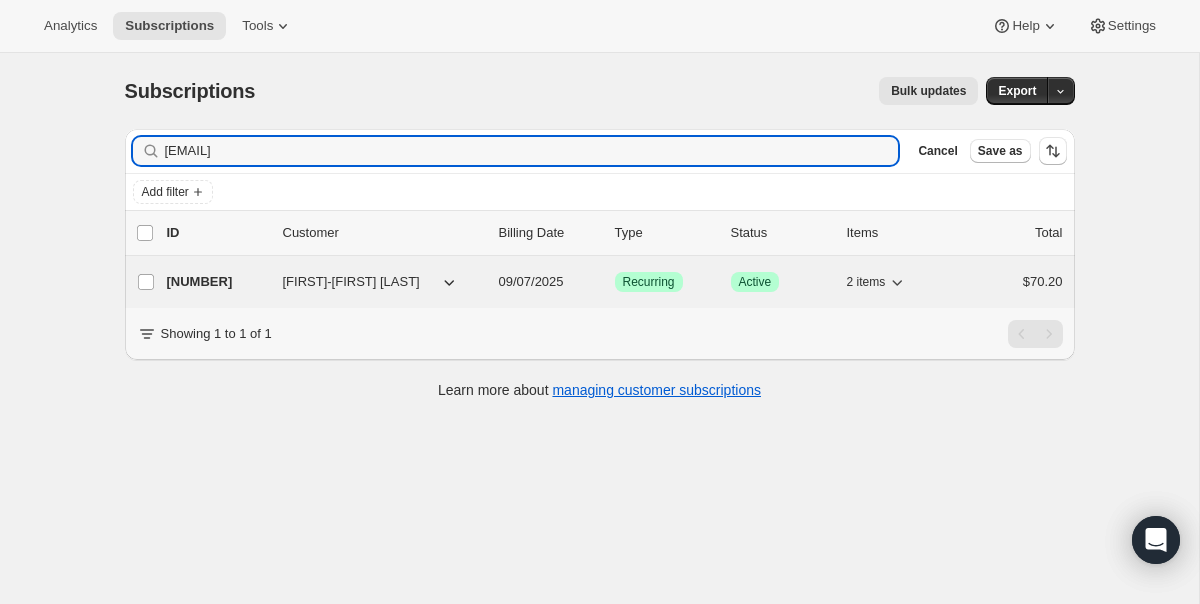 type on "[EMAIL]" 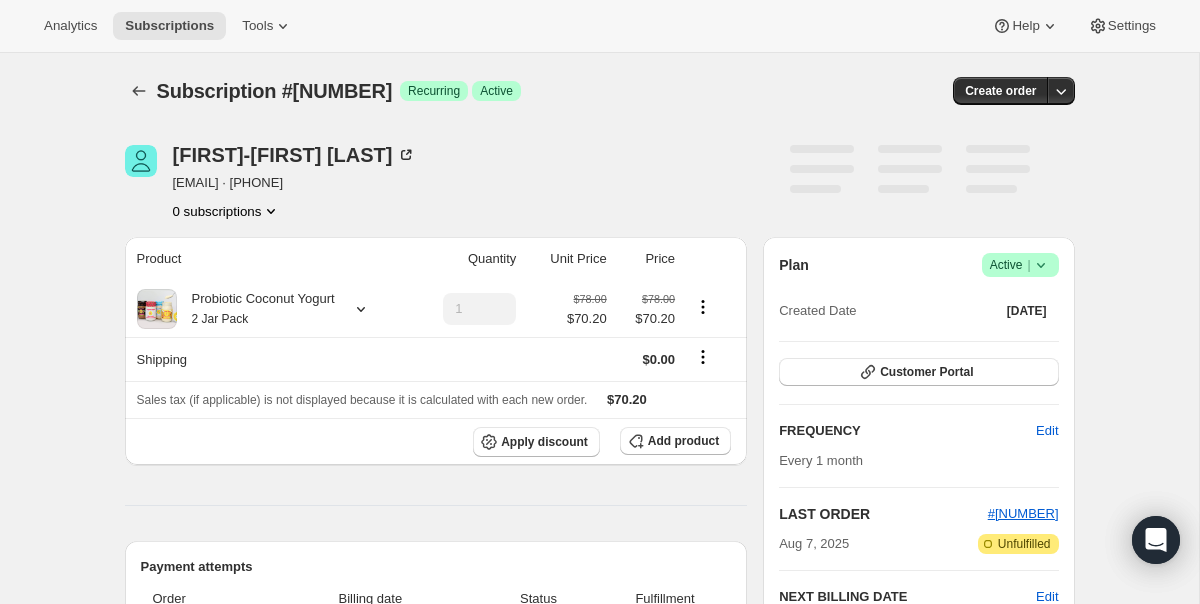 click 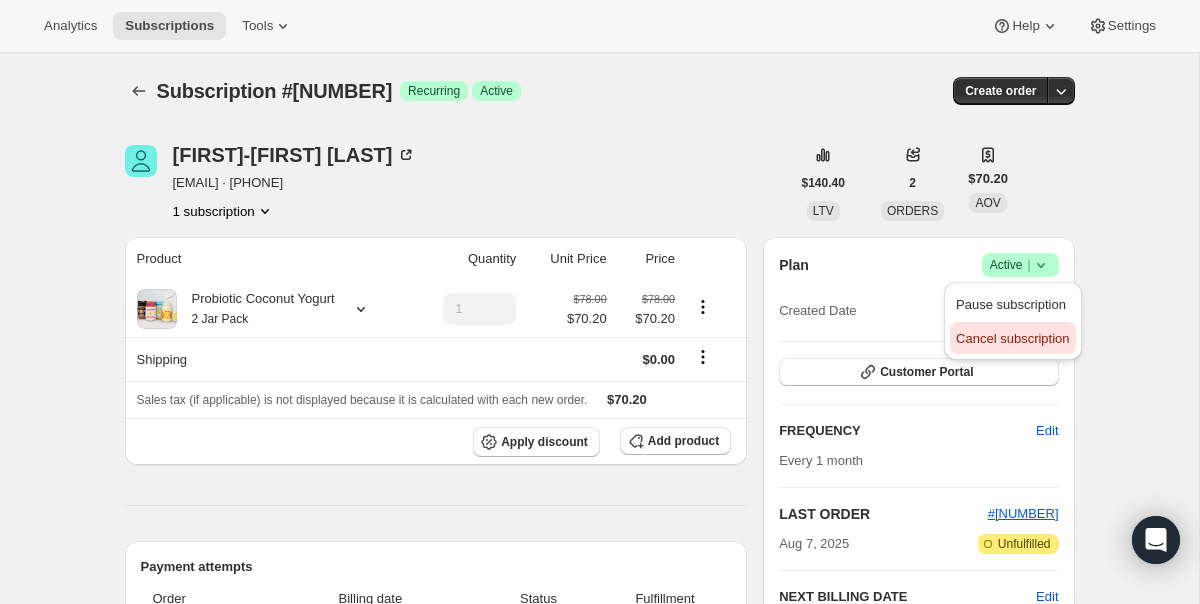 click on "Cancel subscription" at bounding box center (1012, 338) 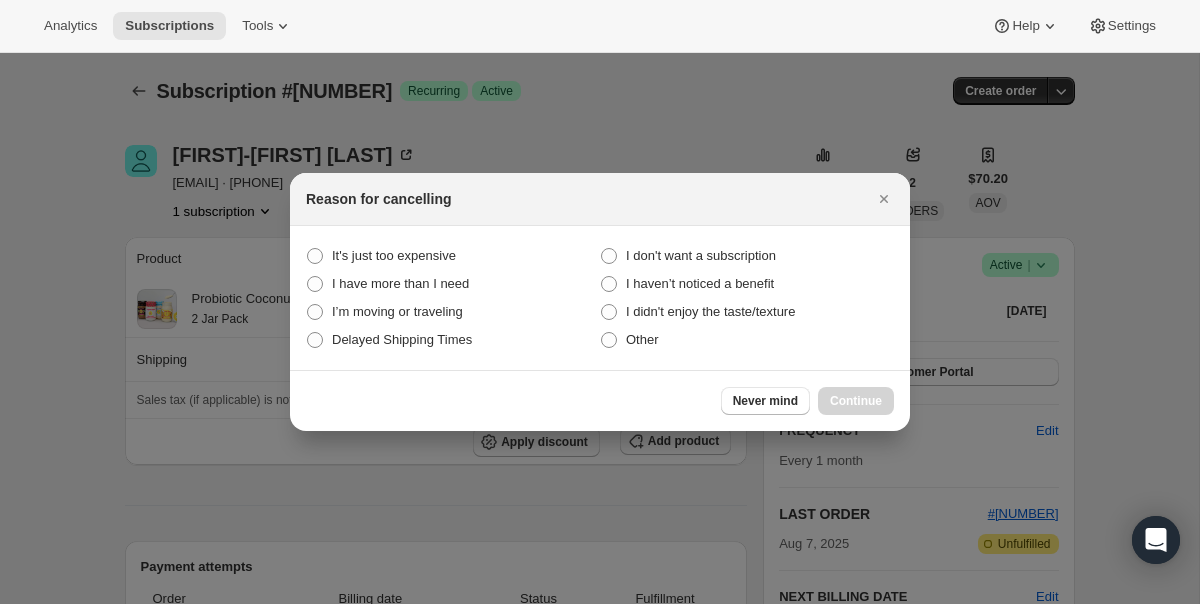 click on "It's just too expensive I don't want a subscription I have more than I need I haven’t noticed a benefit I’m moving or traveling I didn't enjoy the taste/texture Delayed Shipping Times Other" at bounding box center [600, 298] 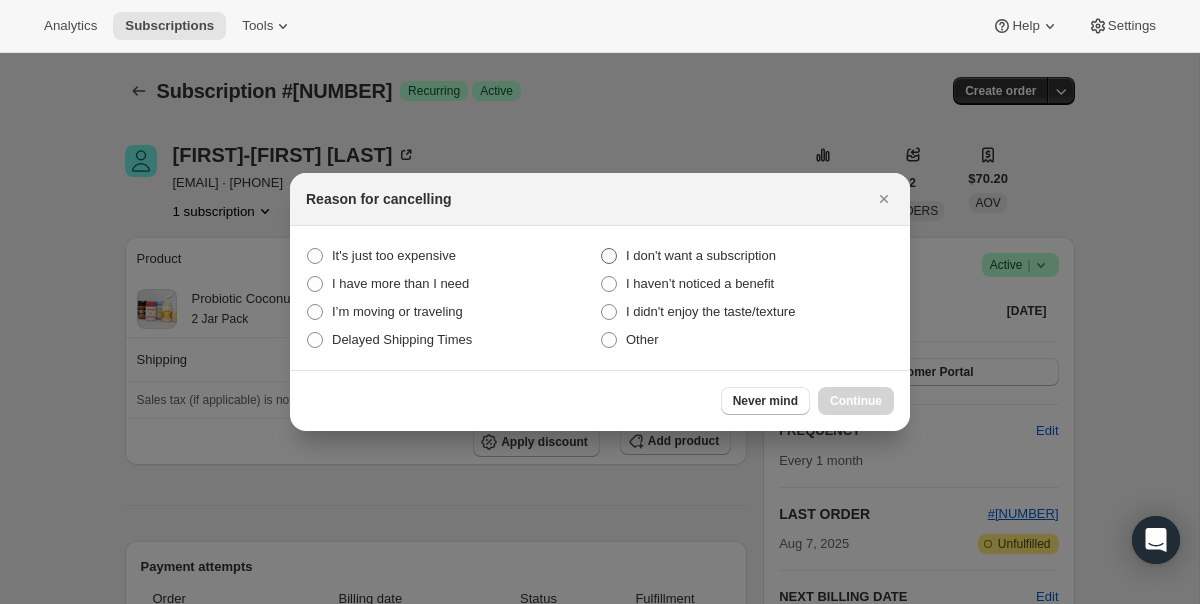 click on "I don't want a subscription" at bounding box center [701, 255] 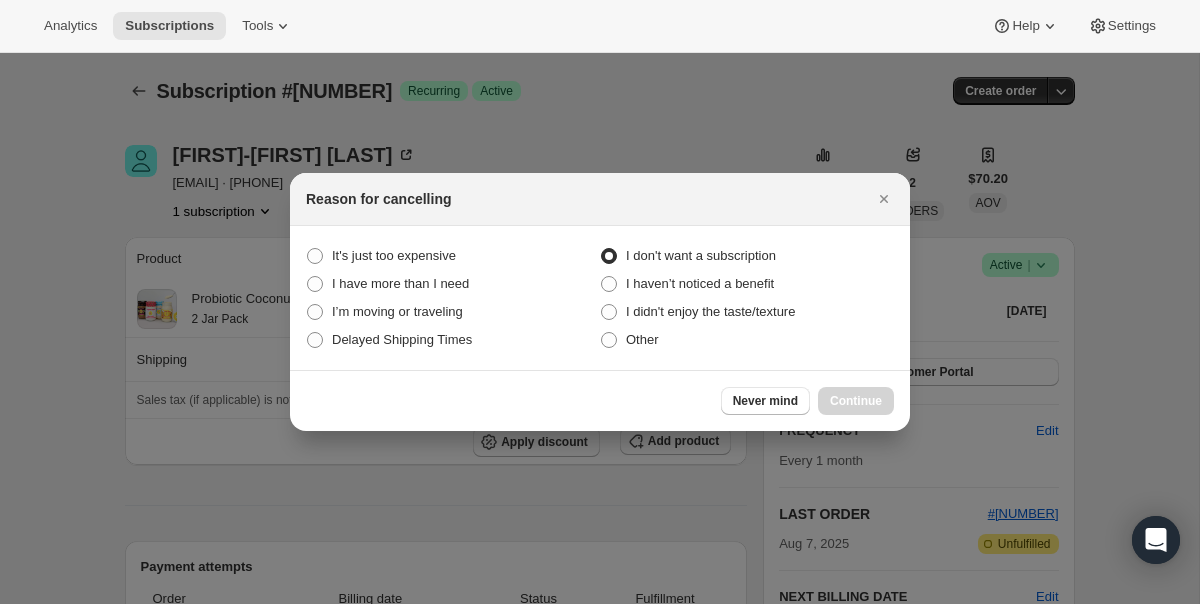 radio on "true" 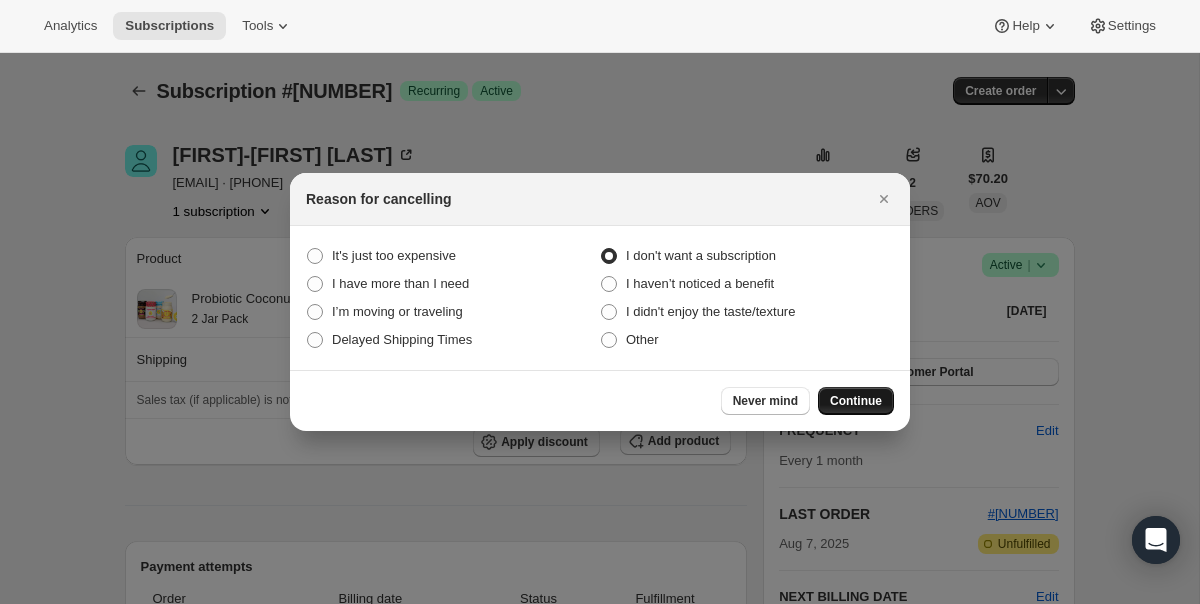 click on "Continue" at bounding box center (856, 401) 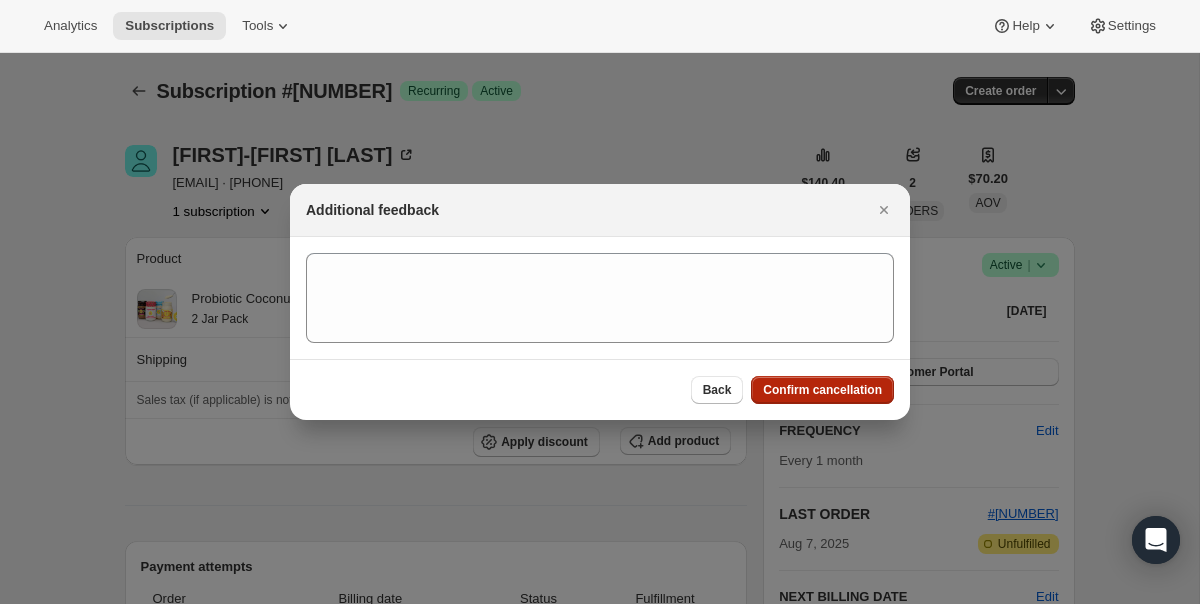 click on "Confirm cancellation" at bounding box center (822, 390) 